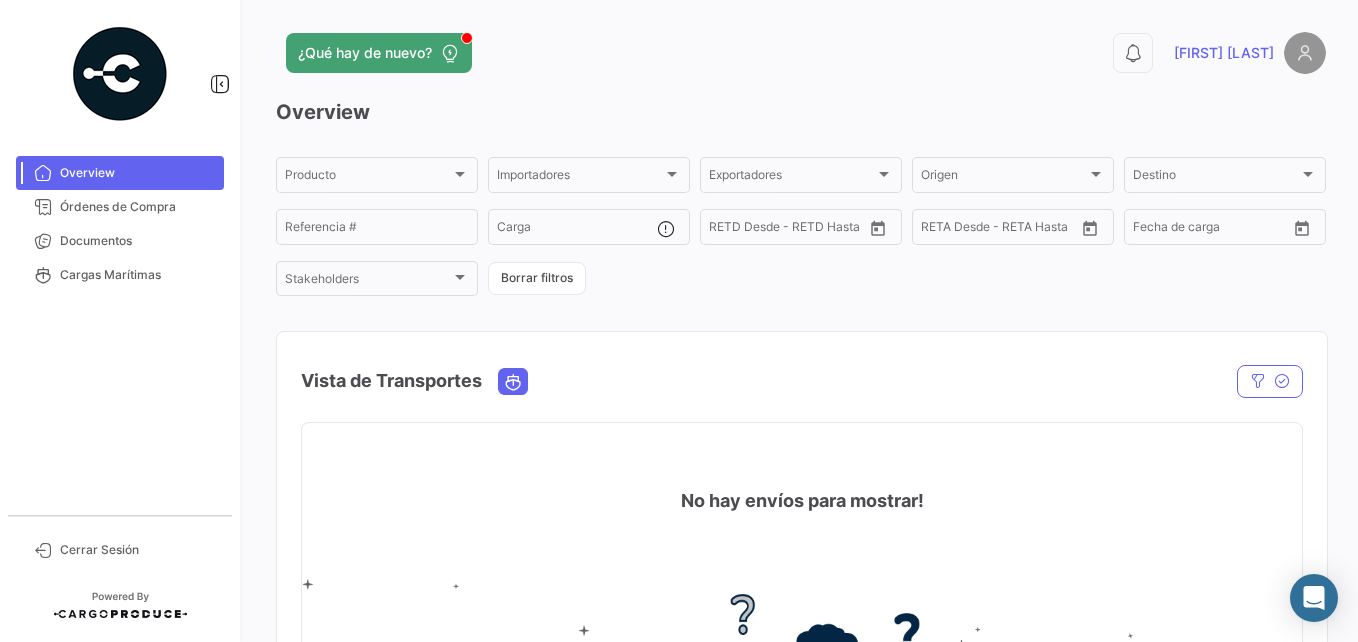scroll, scrollTop: 0, scrollLeft: 0, axis: both 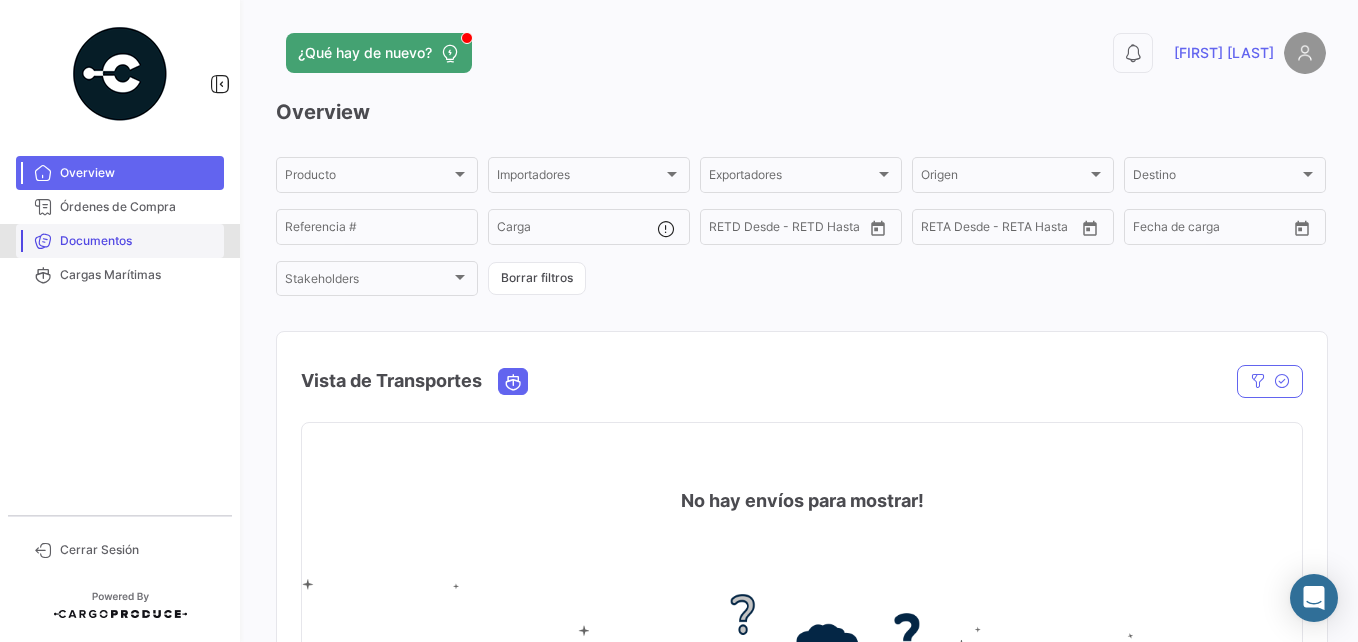 click on "Documentos" at bounding box center [120, 241] 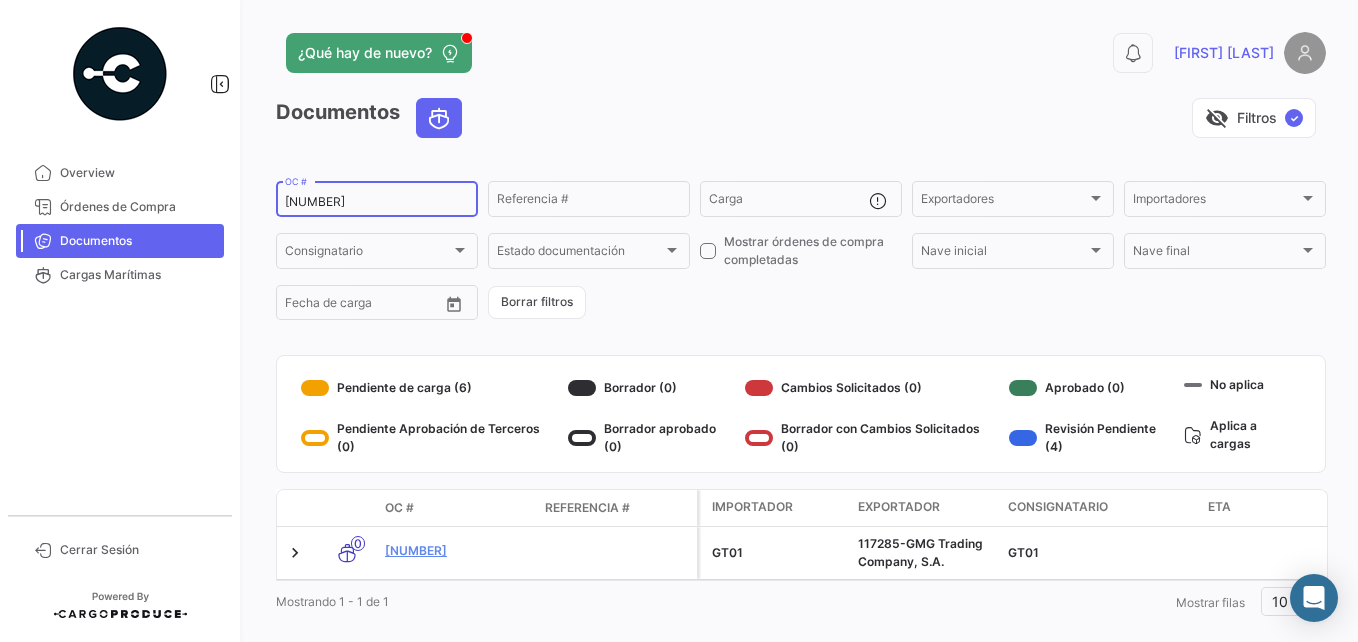 click on "[NUMBER]" at bounding box center [377, 202] 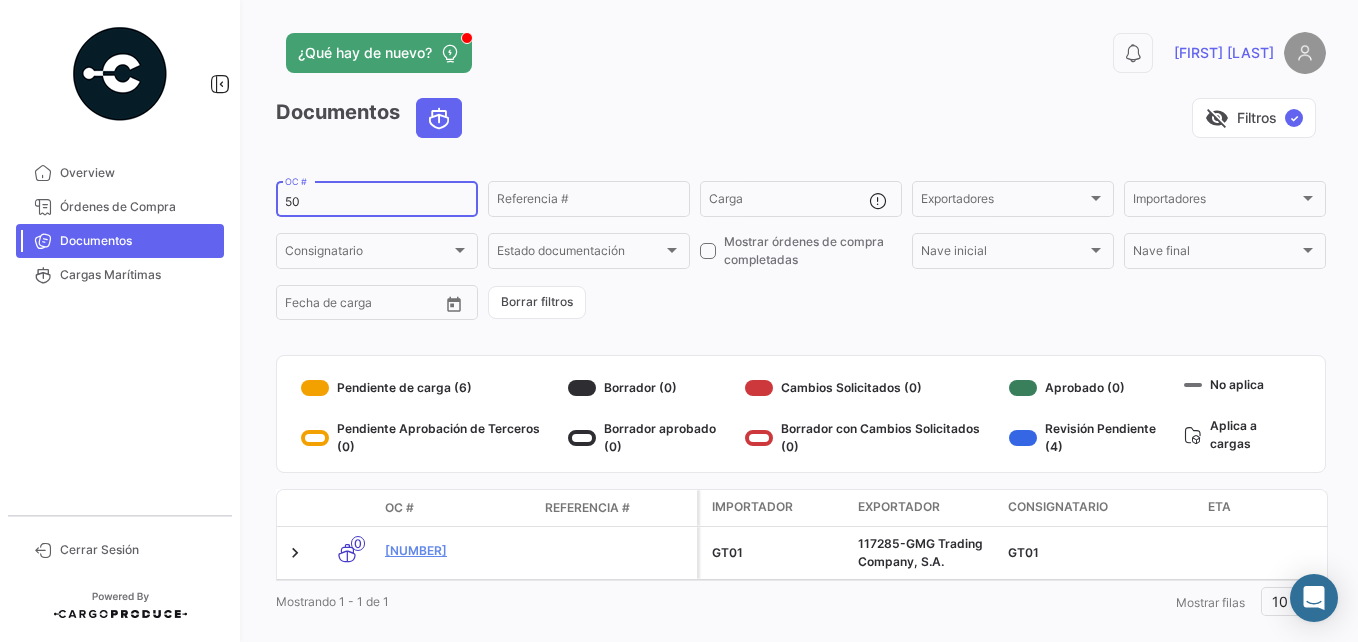 type on "5" 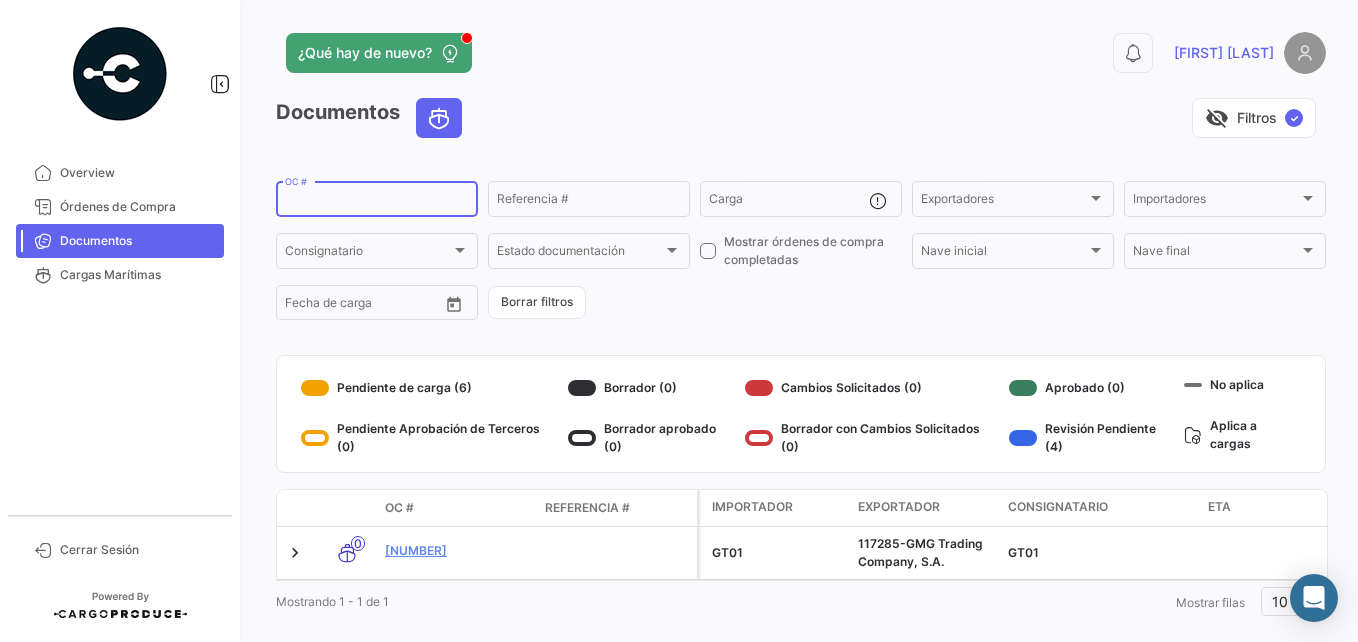paste on "[NUMBER]" 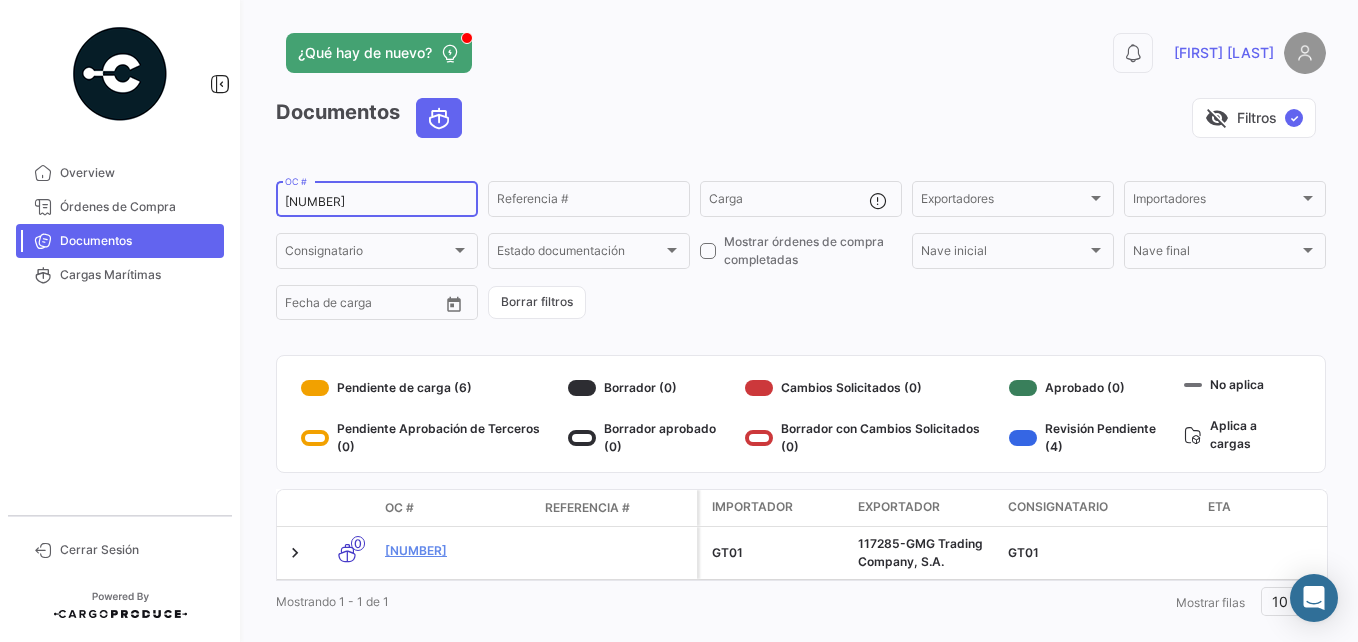 type on "[NUMBER]" 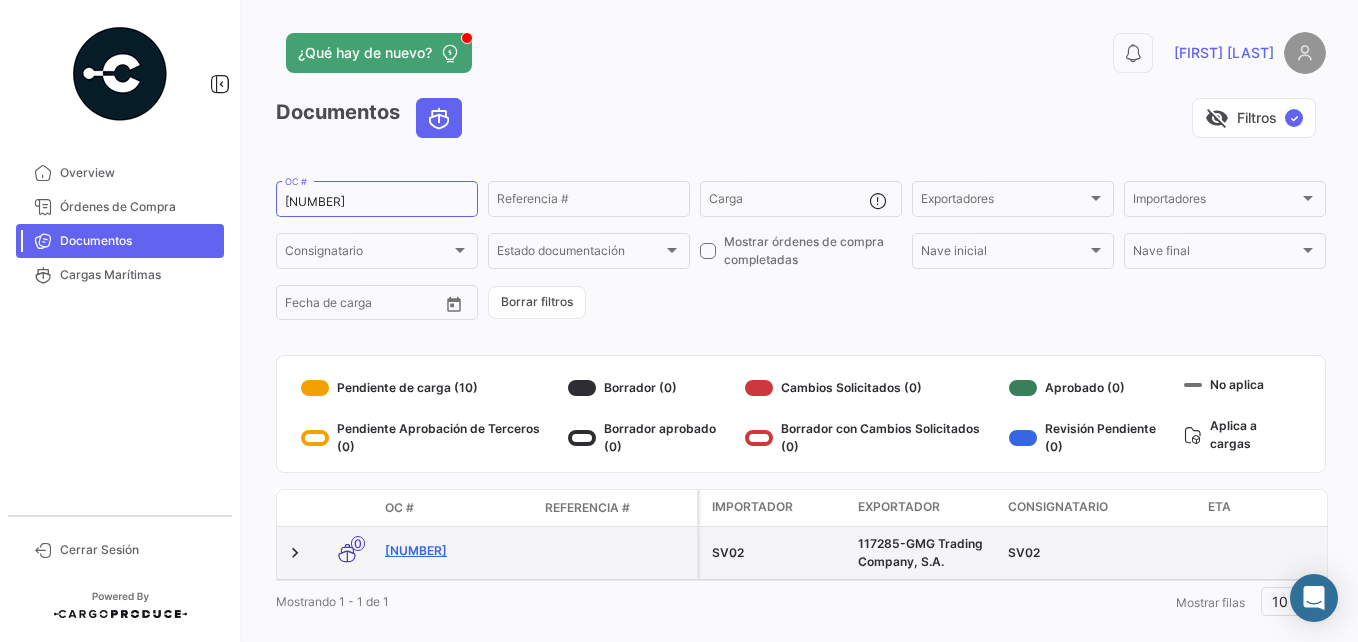 click on "[NUMBER]" 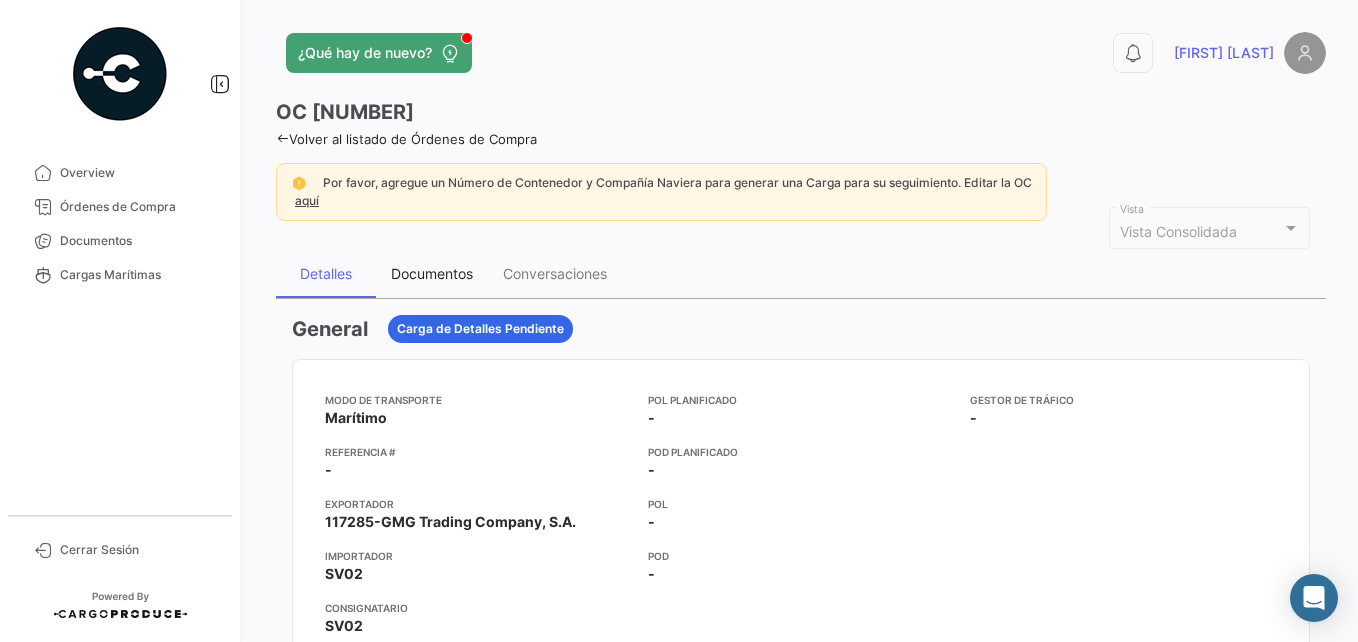 click on "Documentos" at bounding box center [432, 273] 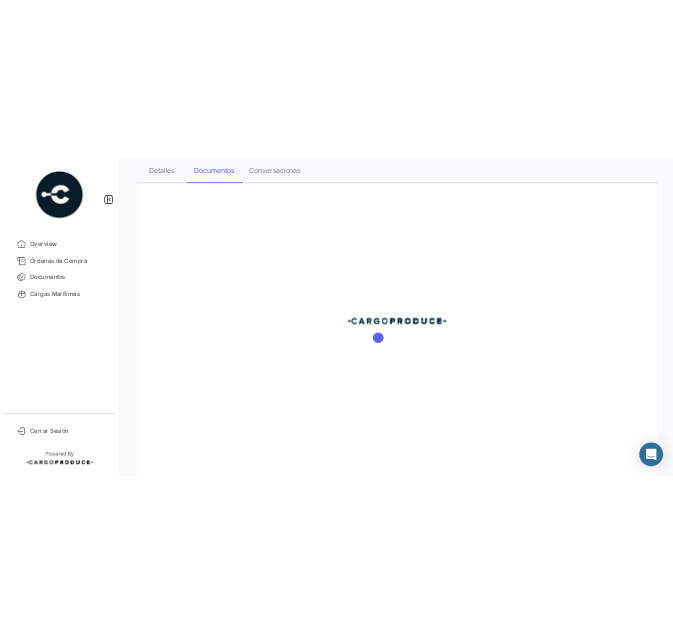 scroll, scrollTop: 297, scrollLeft: 0, axis: vertical 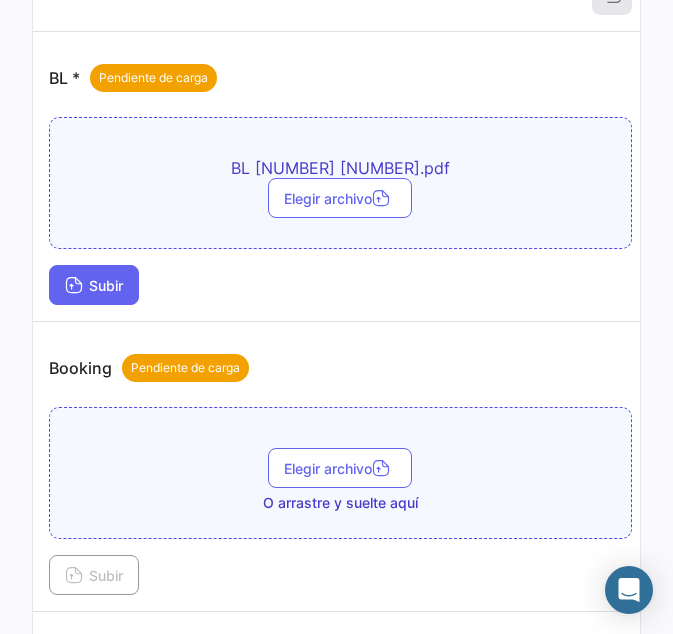 click on "Subir" at bounding box center (94, 285) 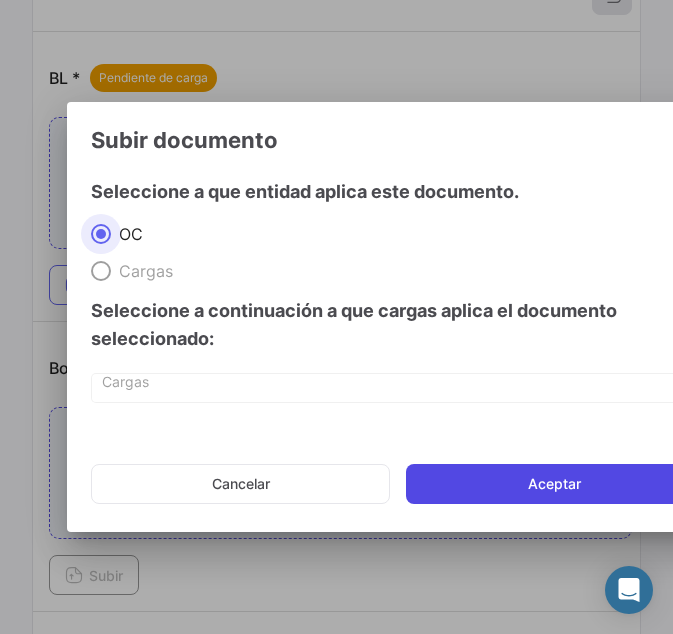 click on "Aceptar" 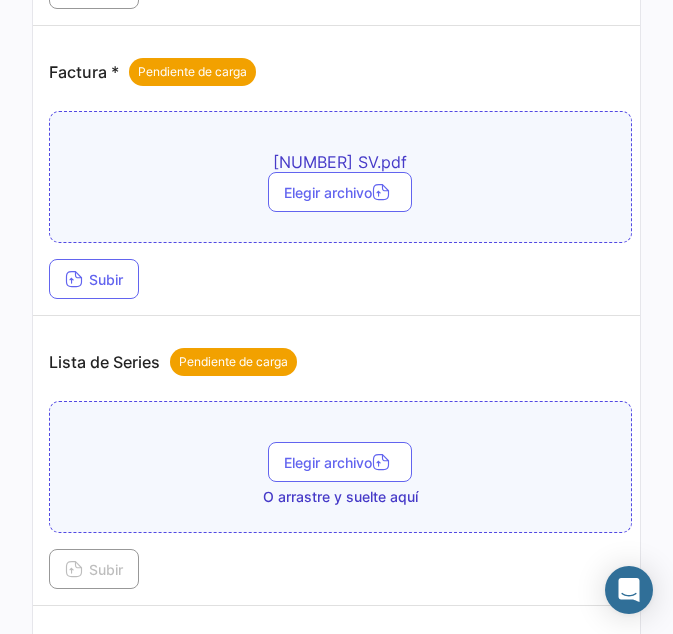scroll, scrollTop: 1415, scrollLeft: 0, axis: vertical 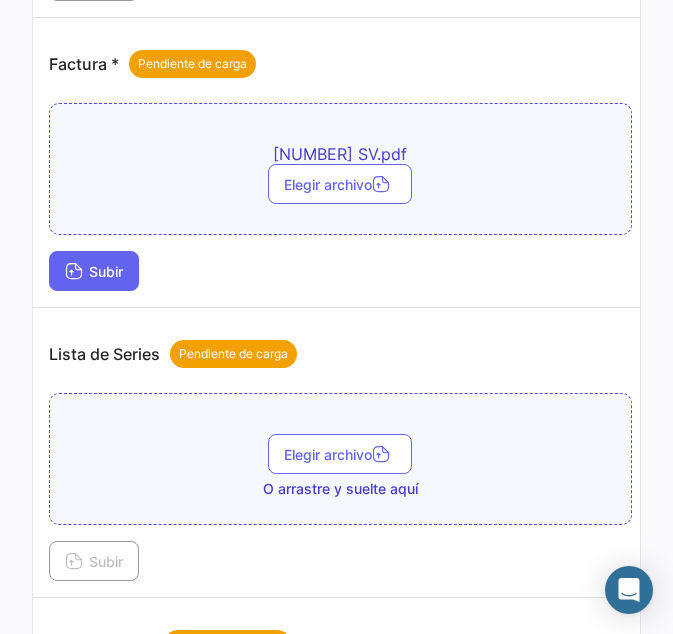 click on "Subir" at bounding box center [94, 271] 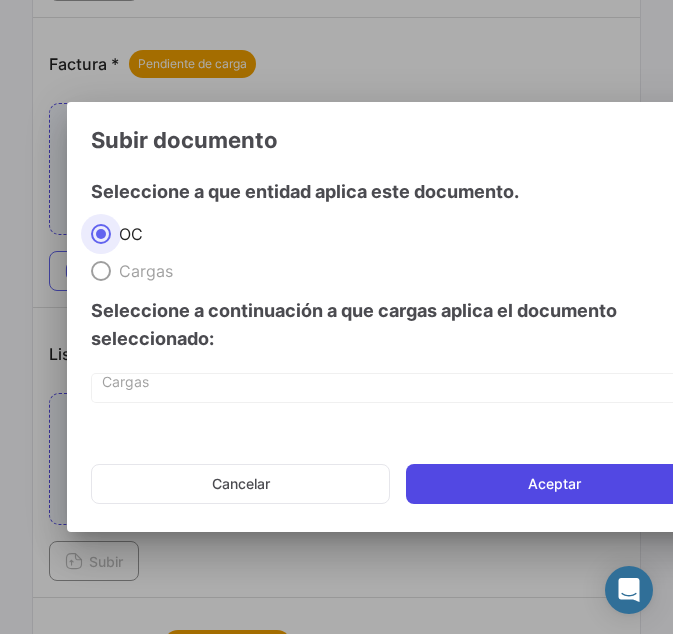 click on "Aceptar" 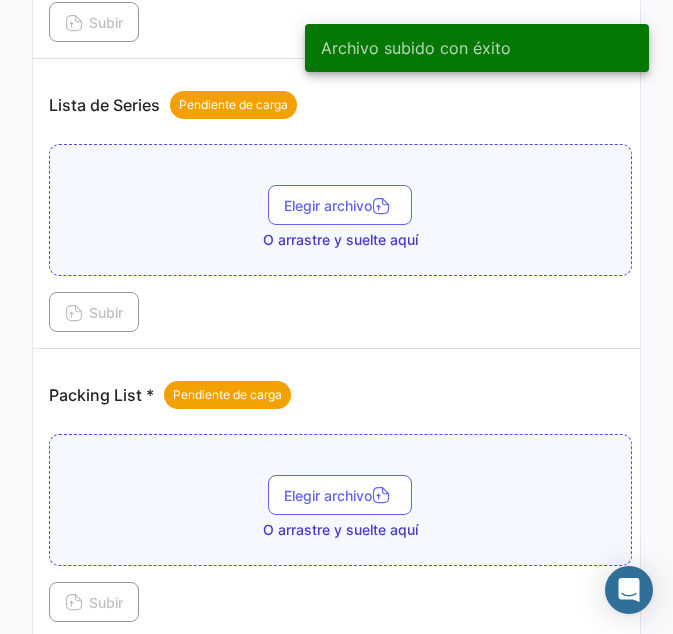 scroll, scrollTop: 1815, scrollLeft: 0, axis: vertical 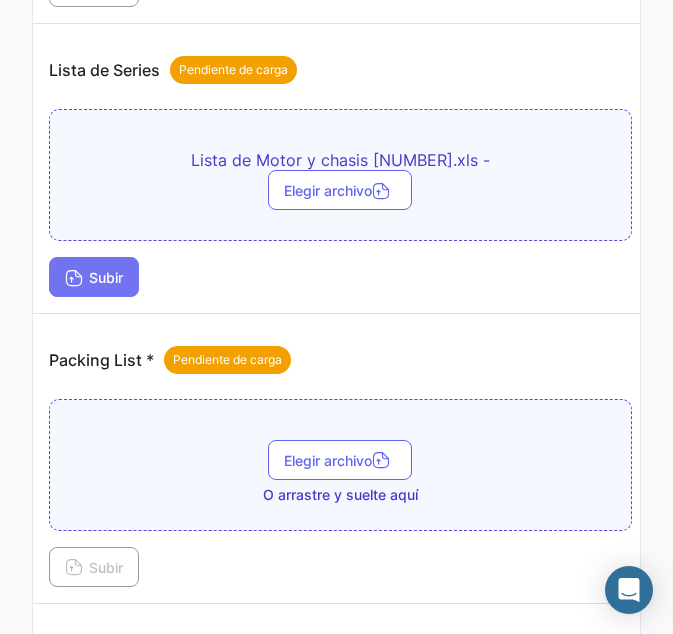 click on "Subir" at bounding box center [94, 277] 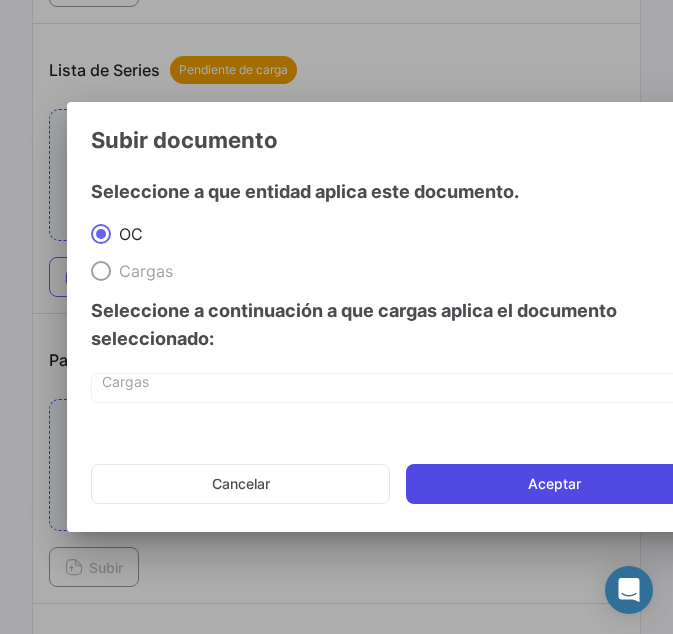 click on "Aceptar" 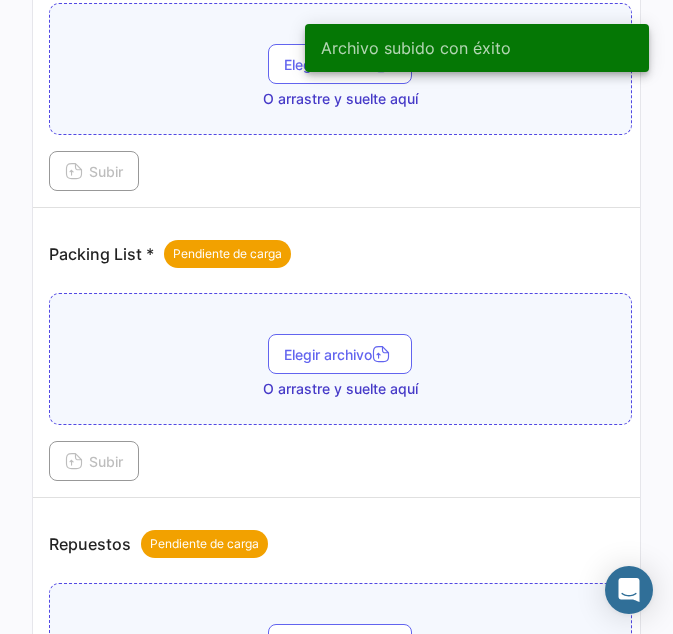 scroll, scrollTop: 2115, scrollLeft: 0, axis: vertical 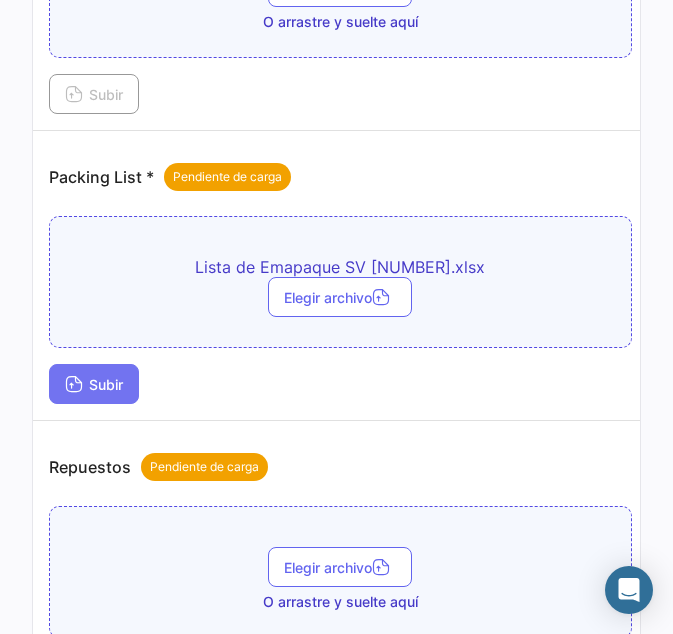 click on "Subir" at bounding box center [94, 384] 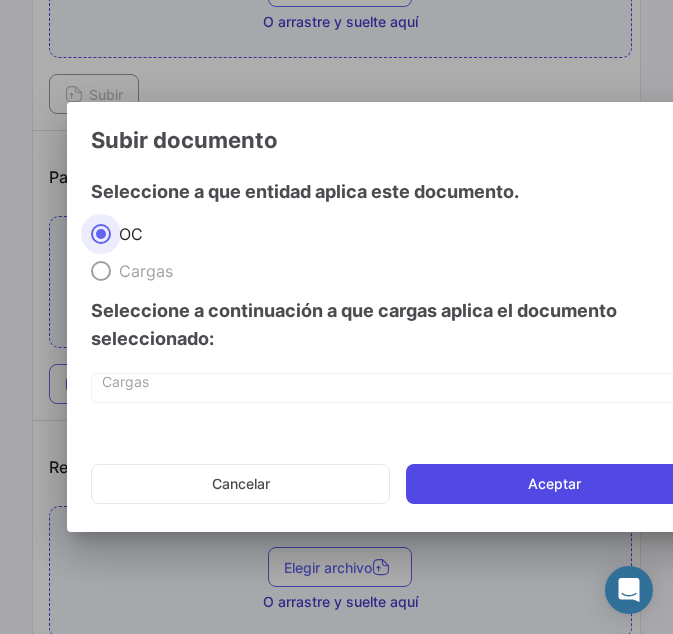 click on "Aceptar" 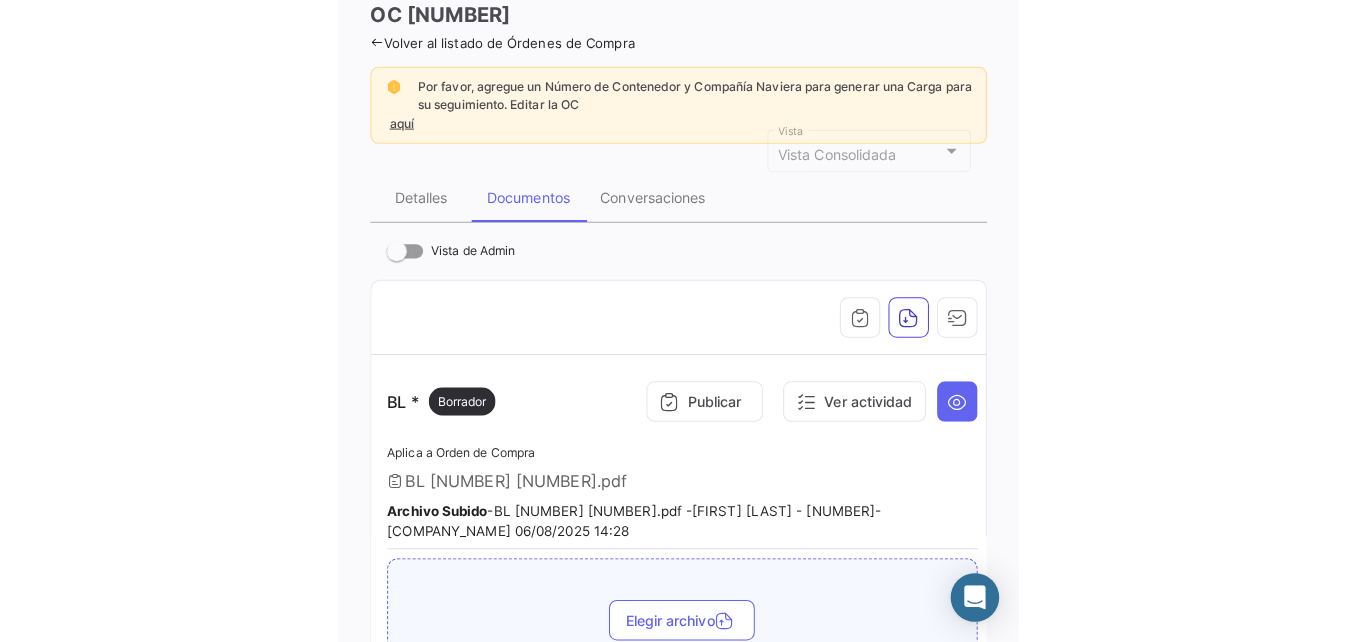scroll, scrollTop: 0, scrollLeft: 0, axis: both 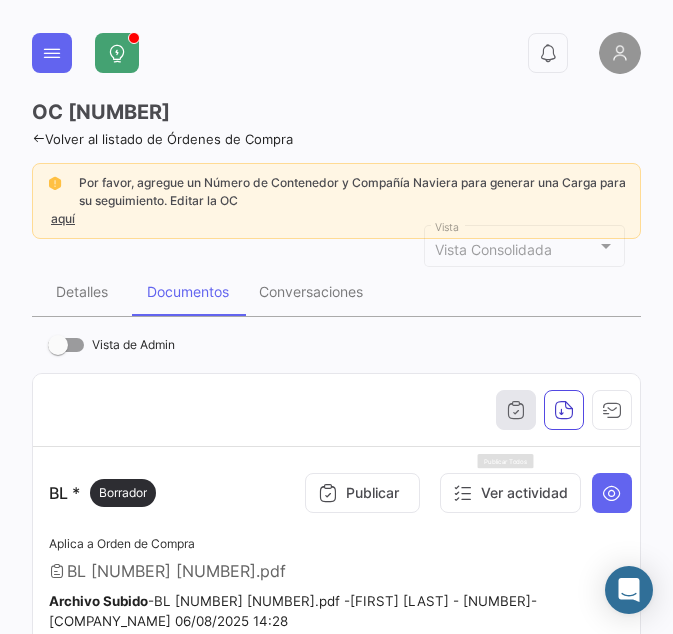 click at bounding box center [516, 410] 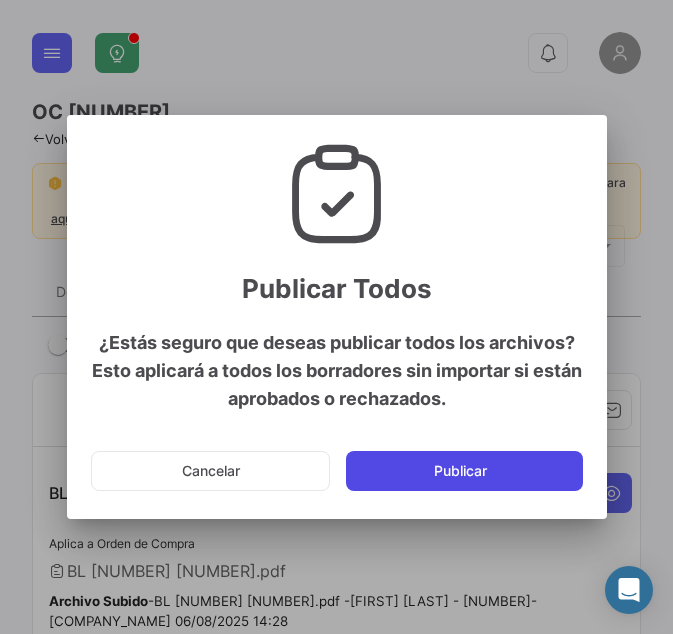 click on "Publicar" 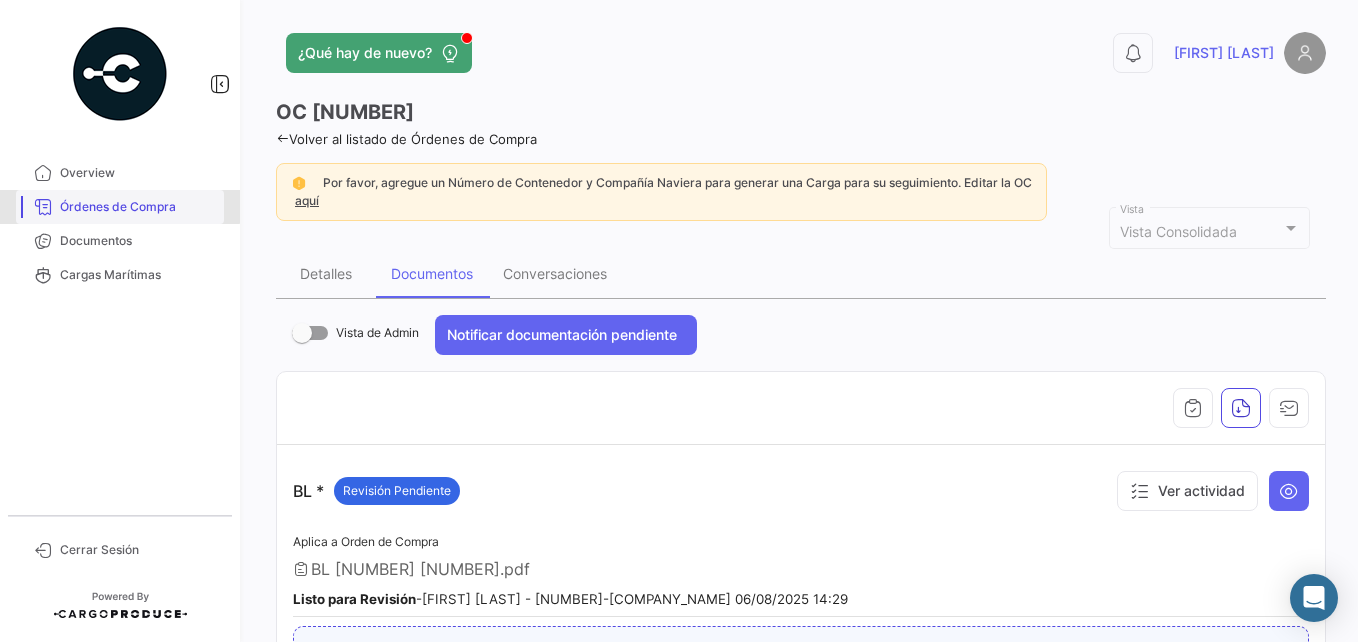 click on "Órdenes de Compra" at bounding box center (138, 207) 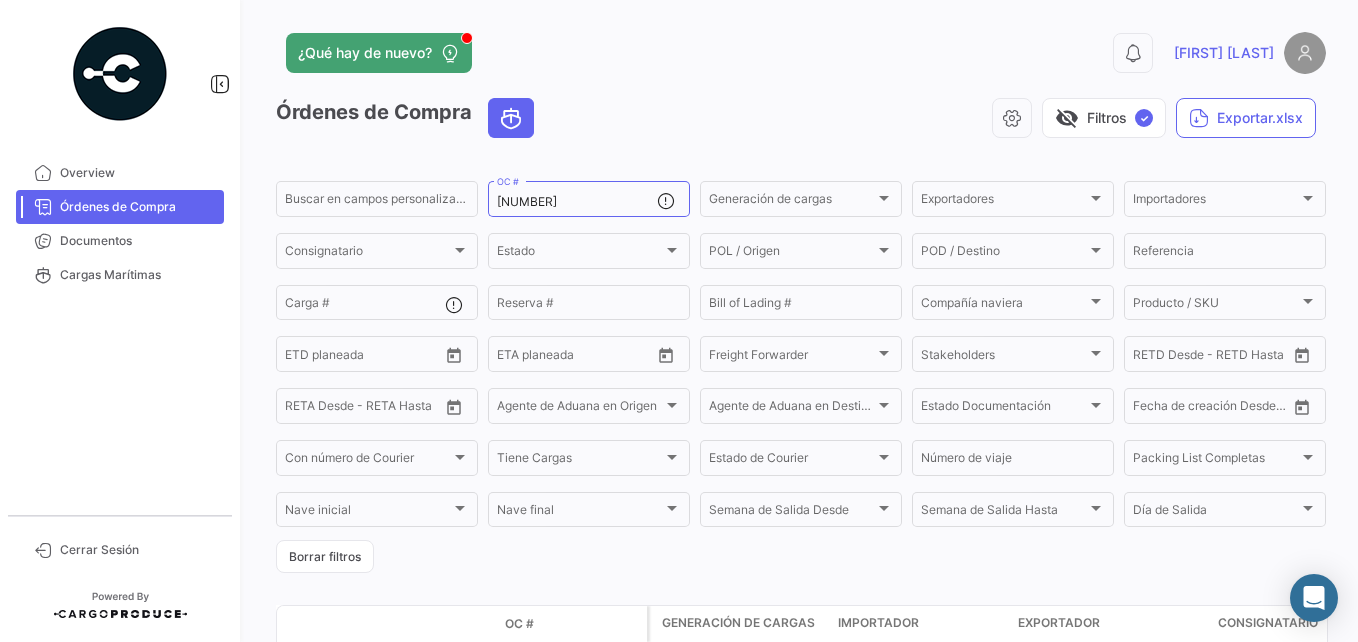 click on "Órdenes de Compra" at bounding box center (138, 207) 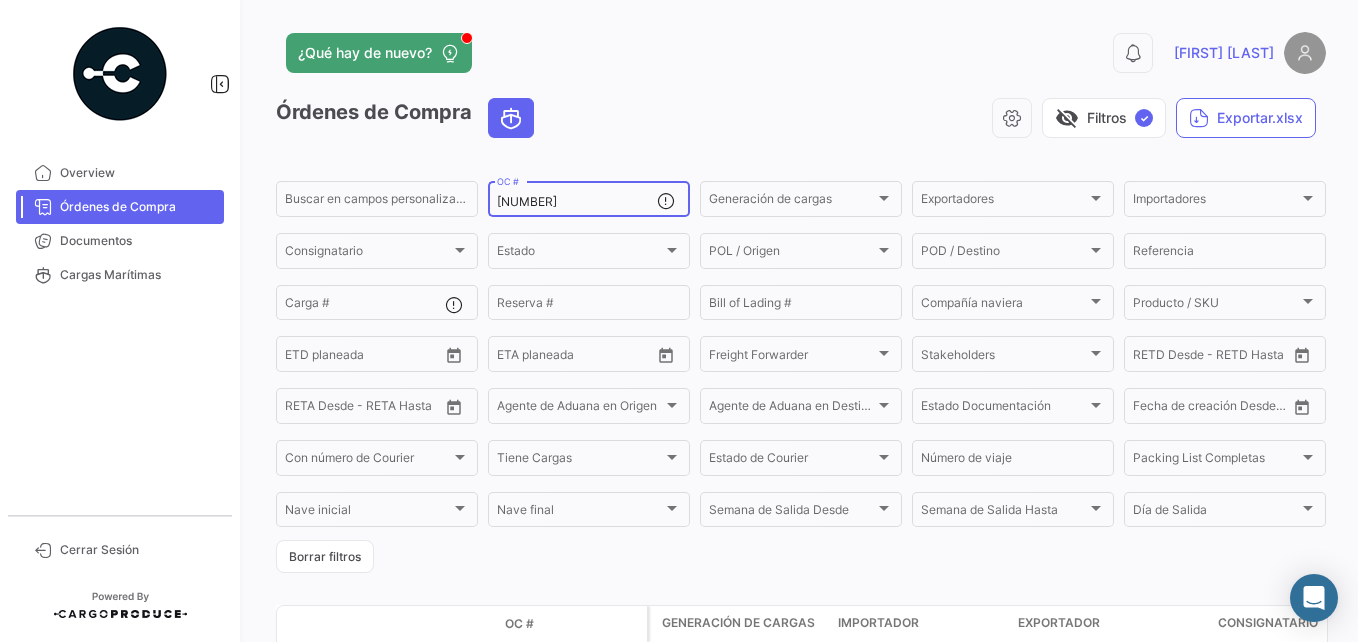 click on "[NUMBER]" at bounding box center [577, 202] 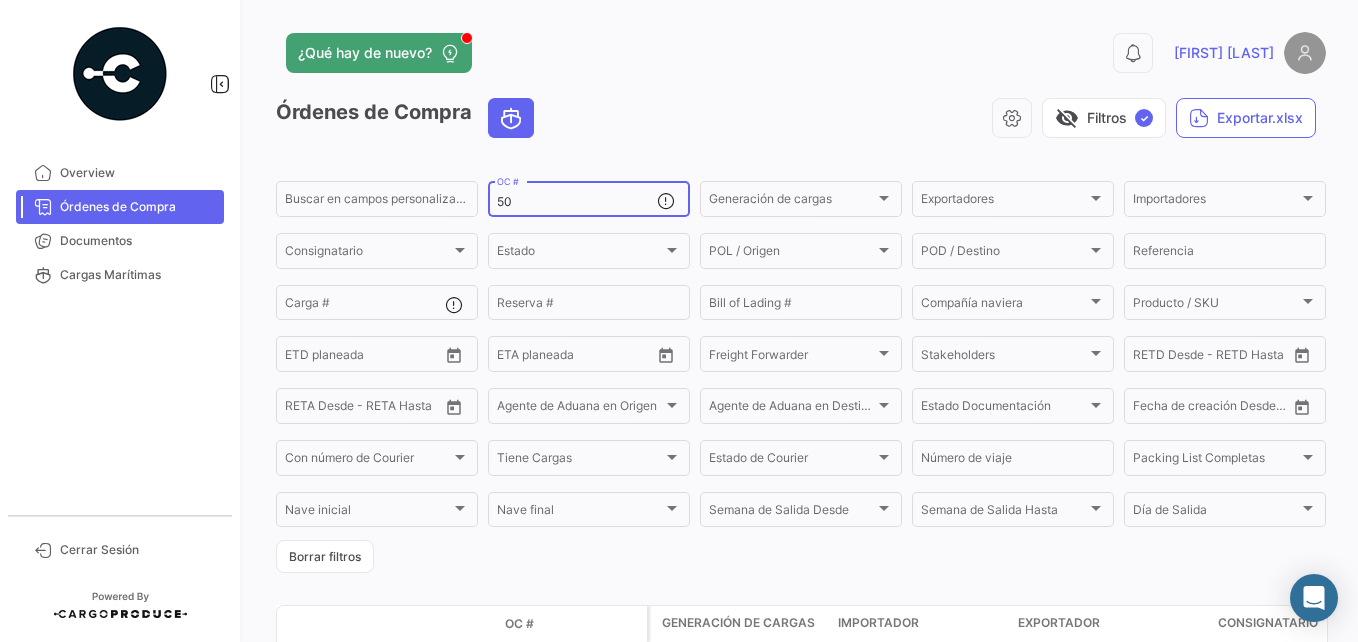 type on "5" 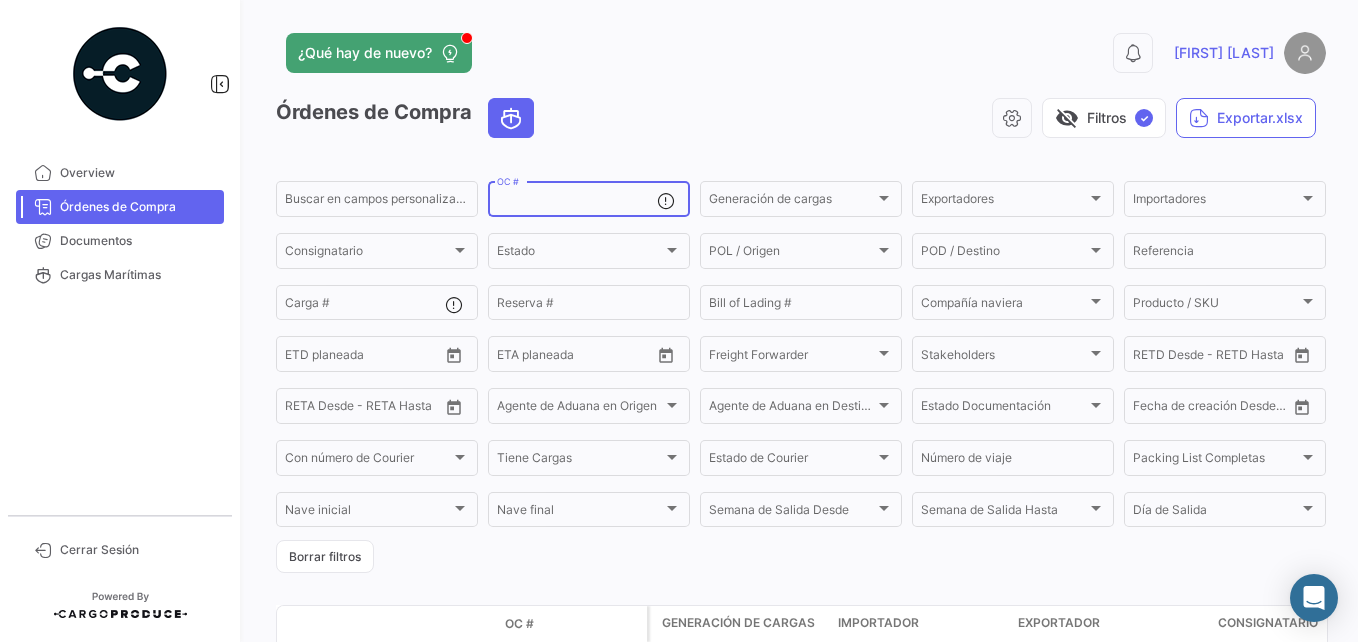 paste on "[NUMBER]" 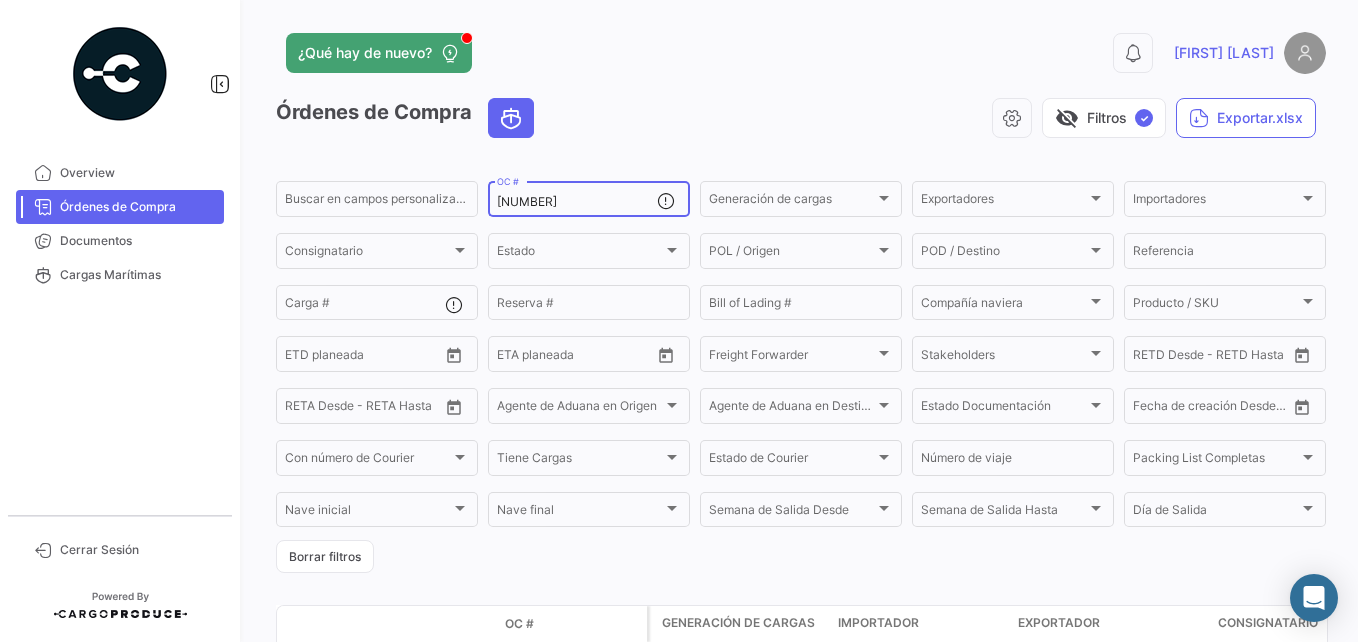 type on "[NUMBER]" 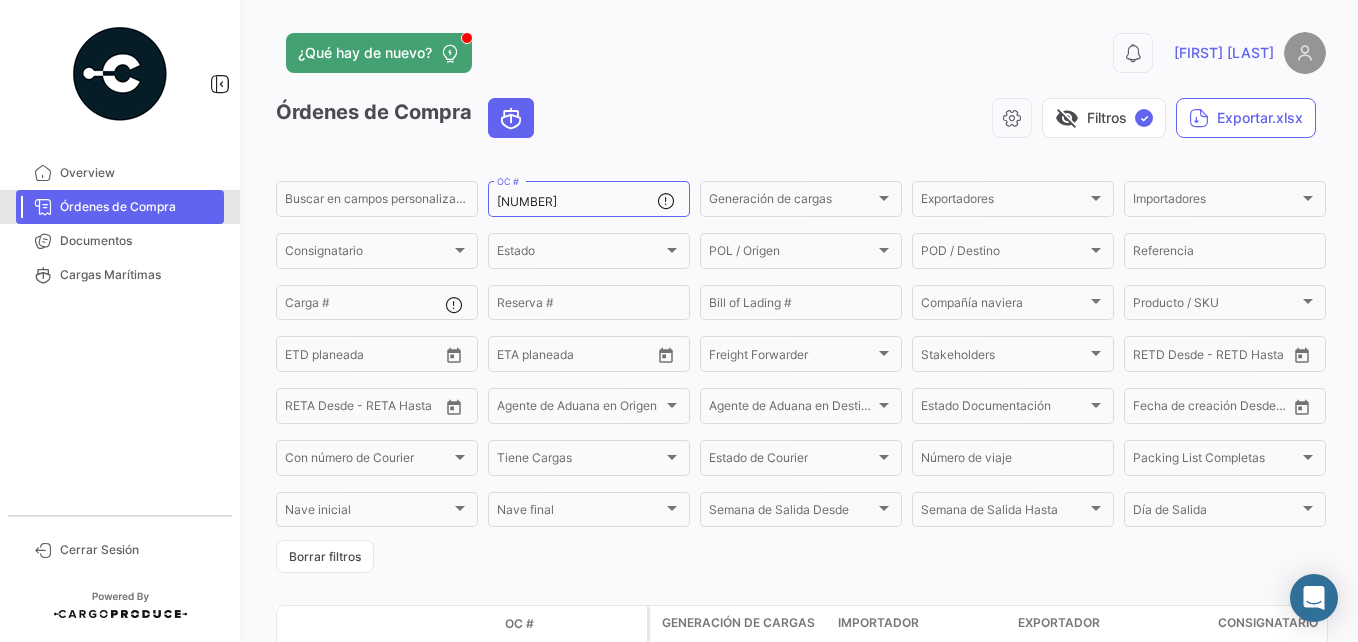 click on "Órdenes de Compra" at bounding box center (138, 207) 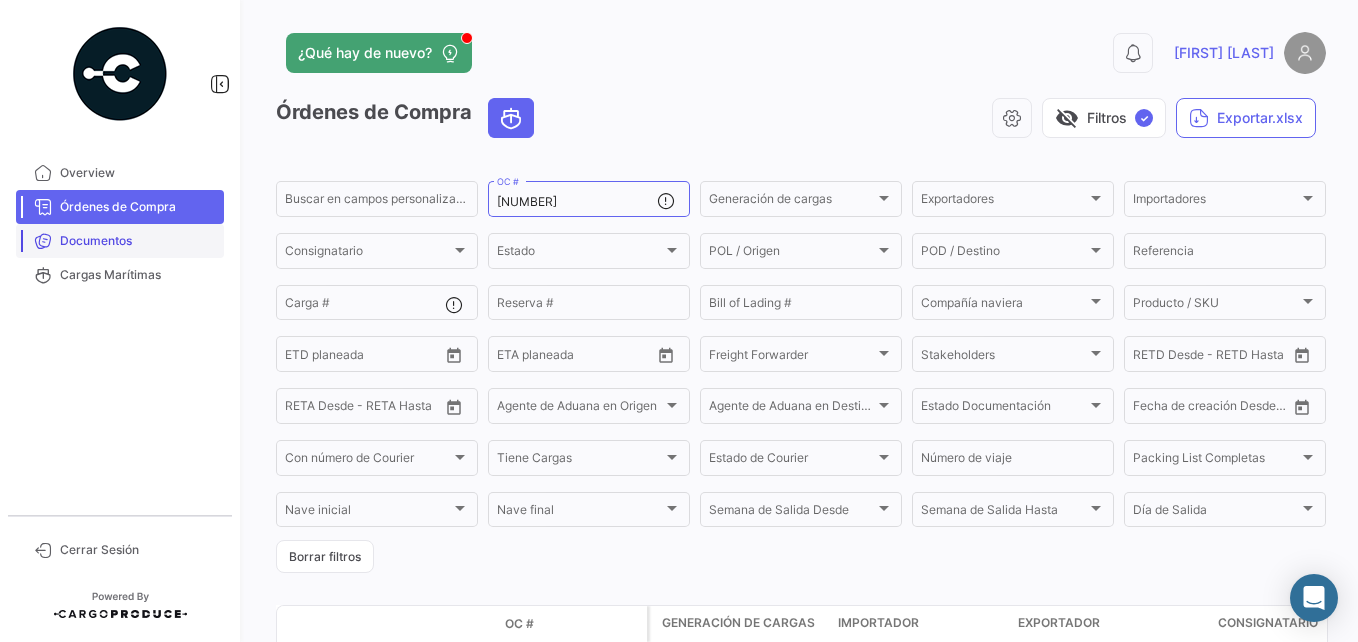 click on "Documentos" at bounding box center [138, 241] 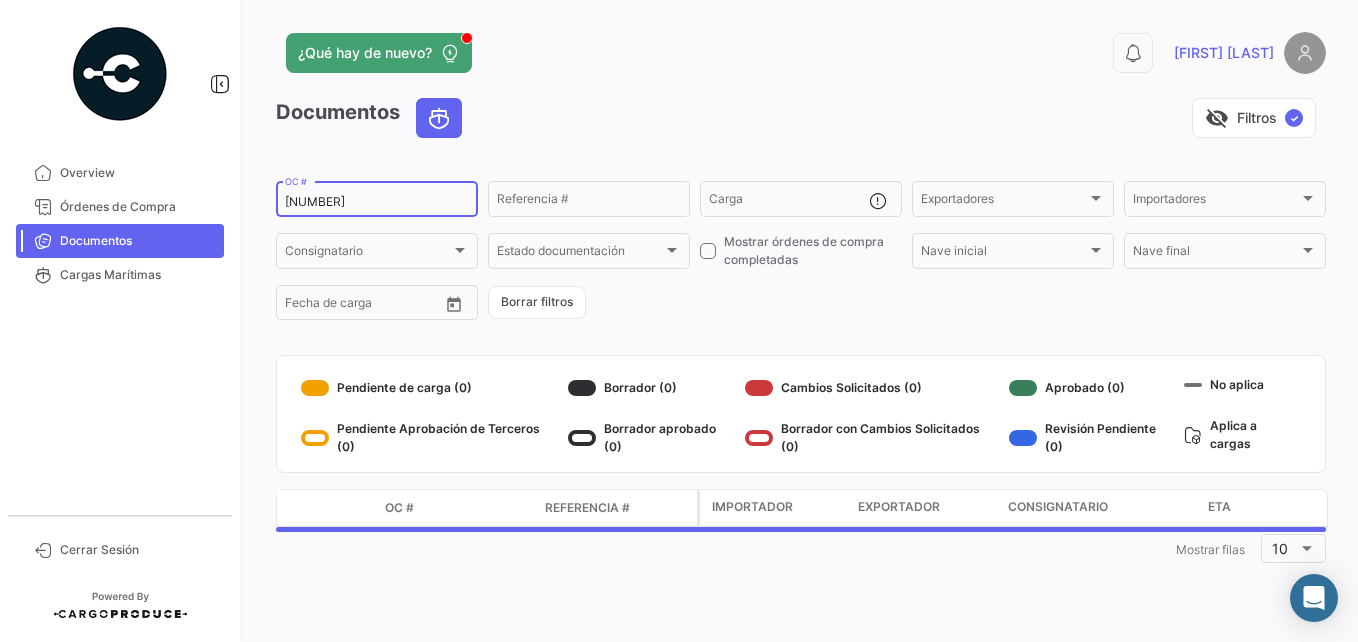 click on "[NUMBER]" at bounding box center (377, 202) 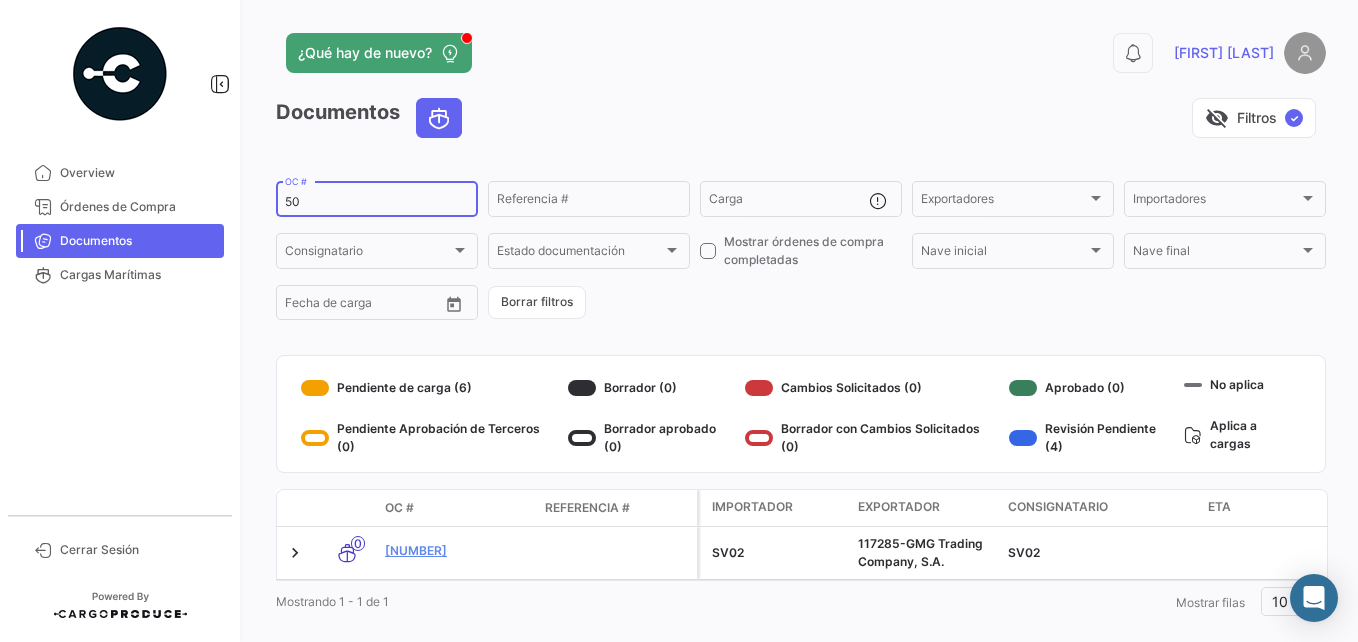 type on "5" 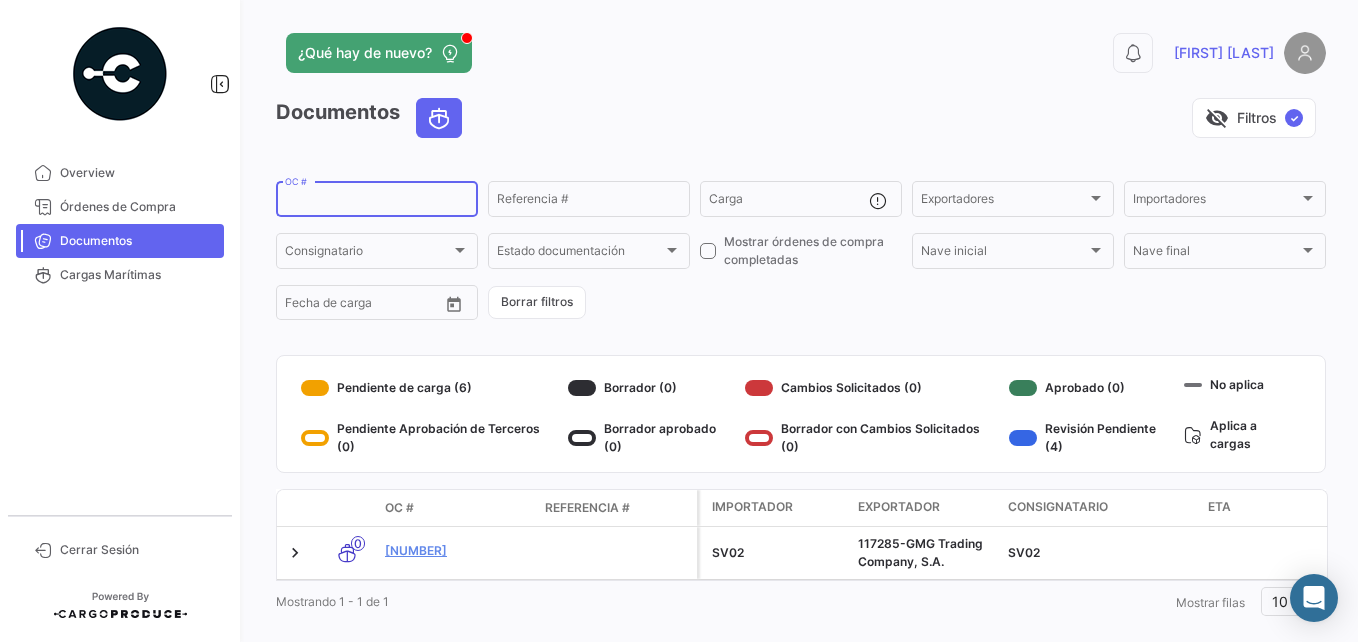paste on "[NUMBER]" 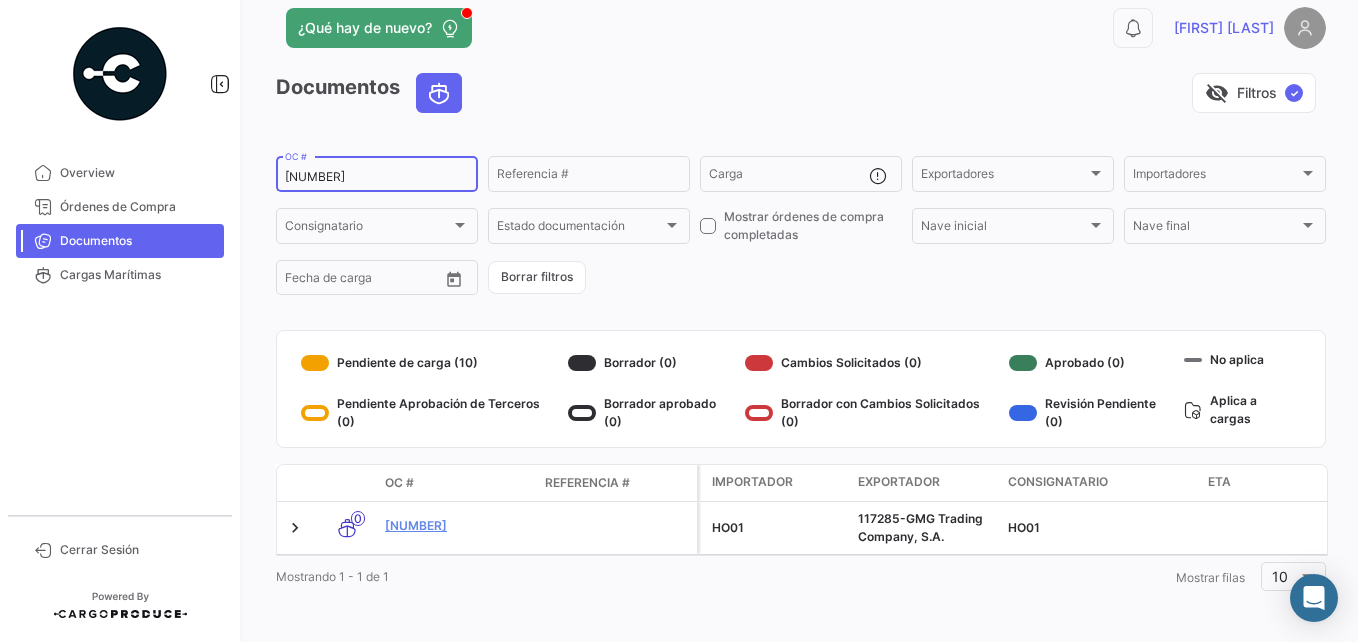 scroll, scrollTop: 38, scrollLeft: 0, axis: vertical 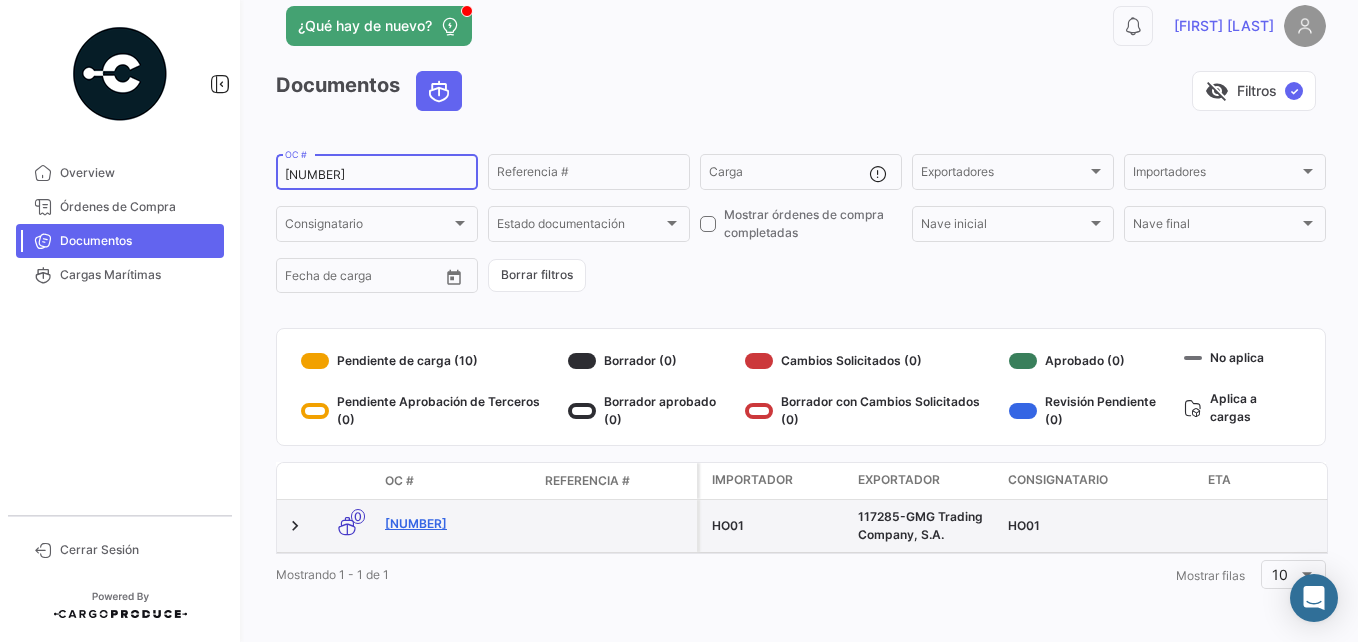 type on "[NUMBER]" 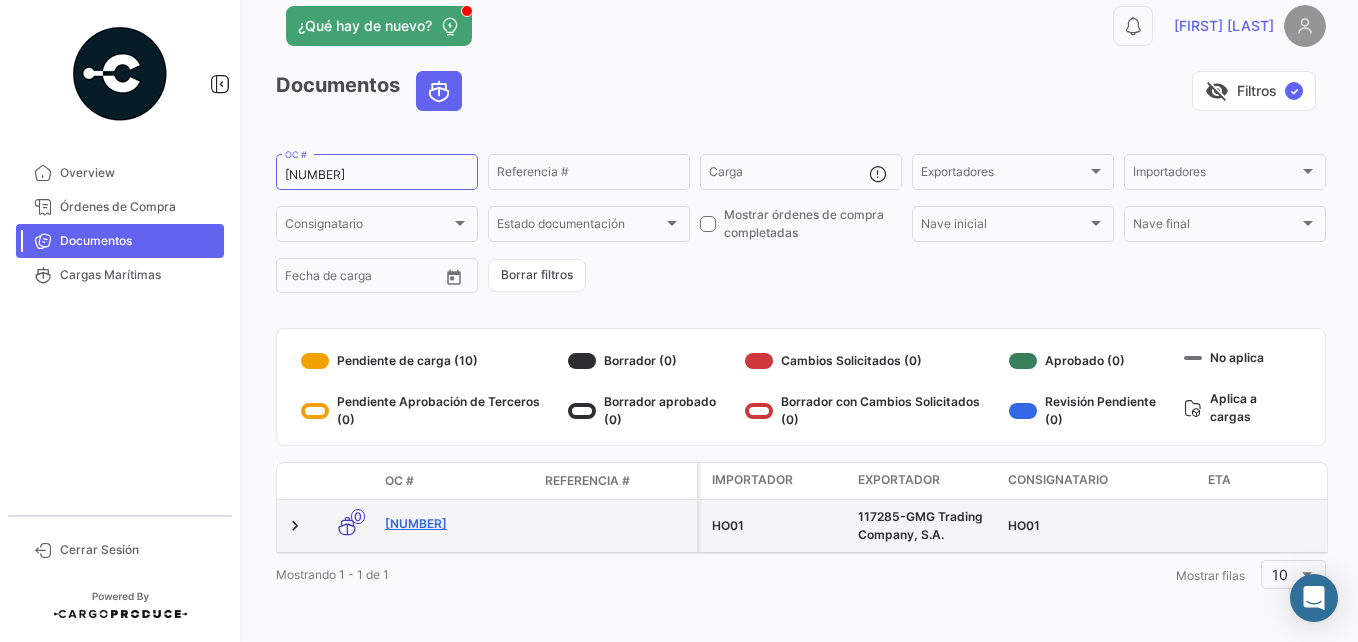 click on "[NUMBER]" 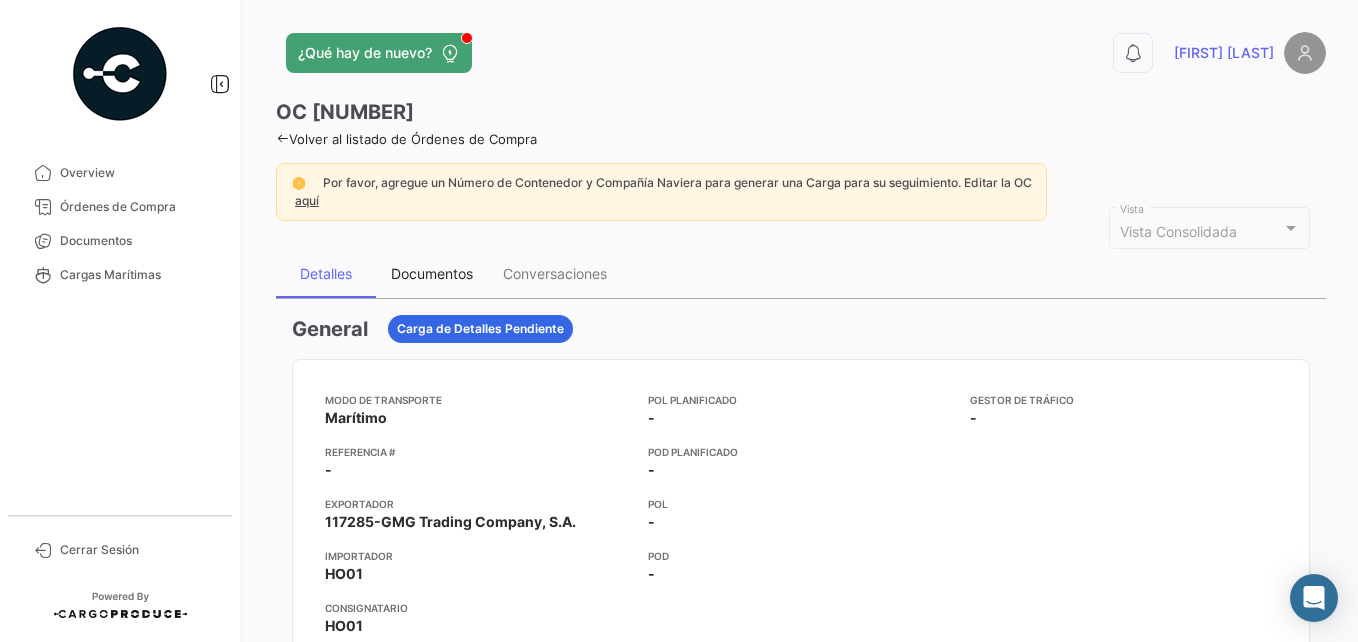 click on "Documentos" at bounding box center [432, 273] 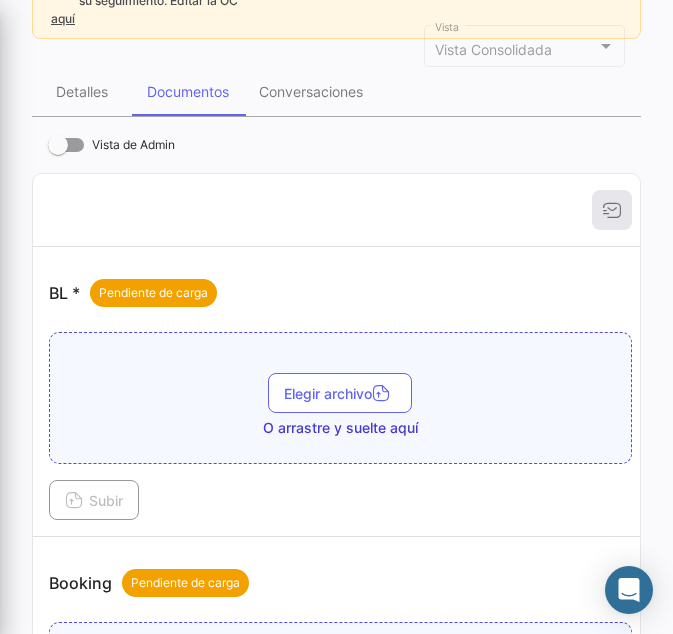 scroll, scrollTop: 218, scrollLeft: 0, axis: vertical 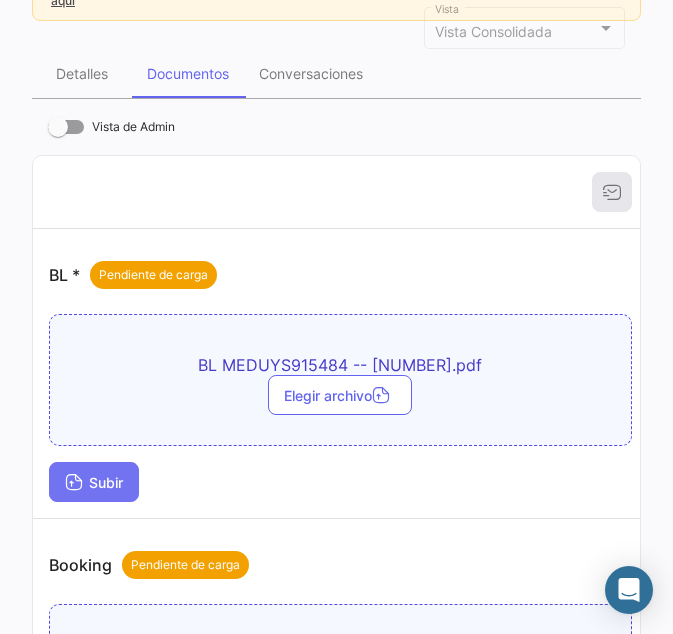 click on "Subir" at bounding box center [94, 482] 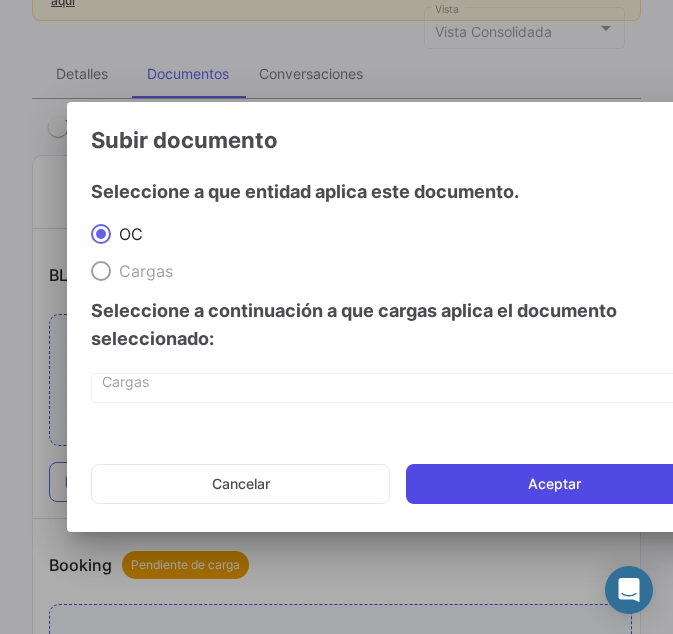 click on "Aceptar" 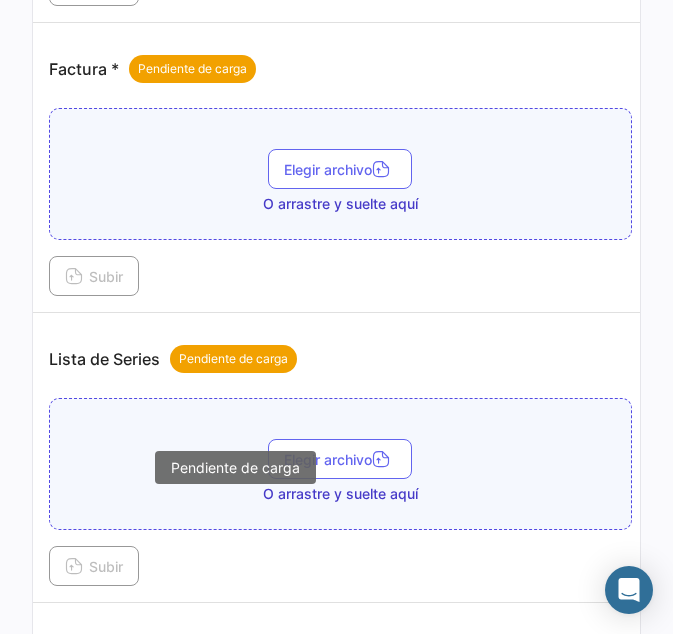 scroll, scrollTop: 1418, scrollLeft: 0, axis: vertical 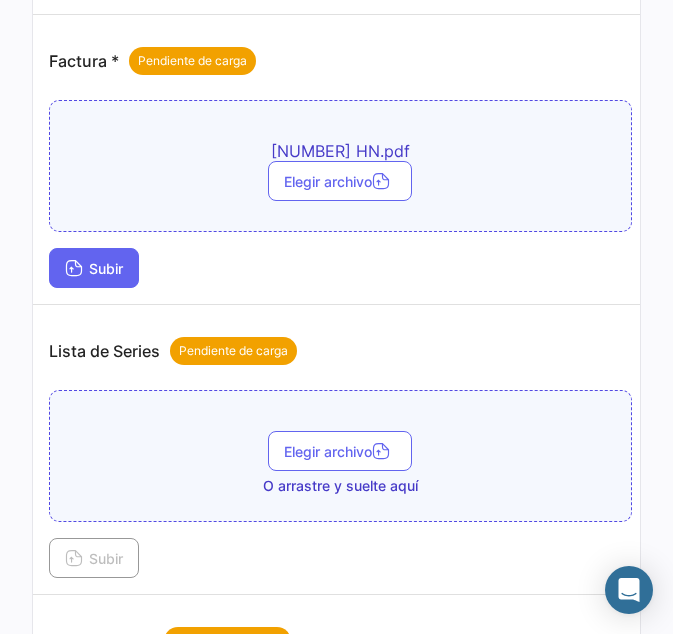 click on "Subir" at bounding box center (94, 268) 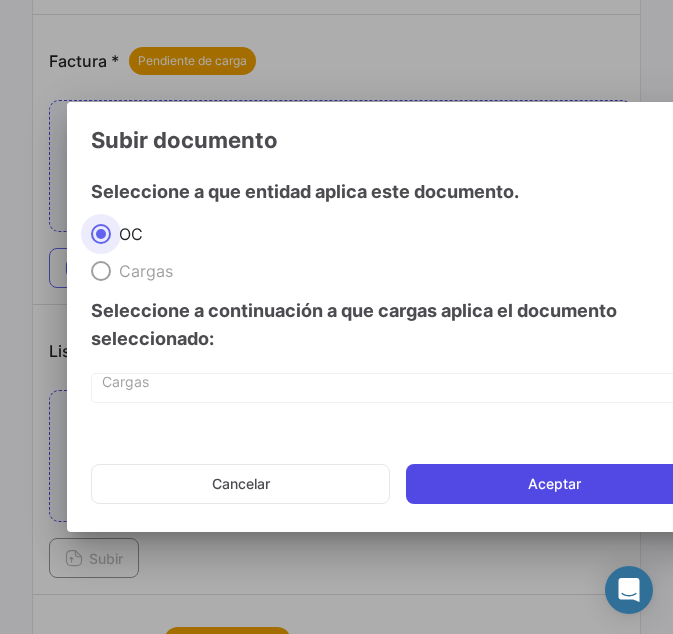 click on "Aceptar" 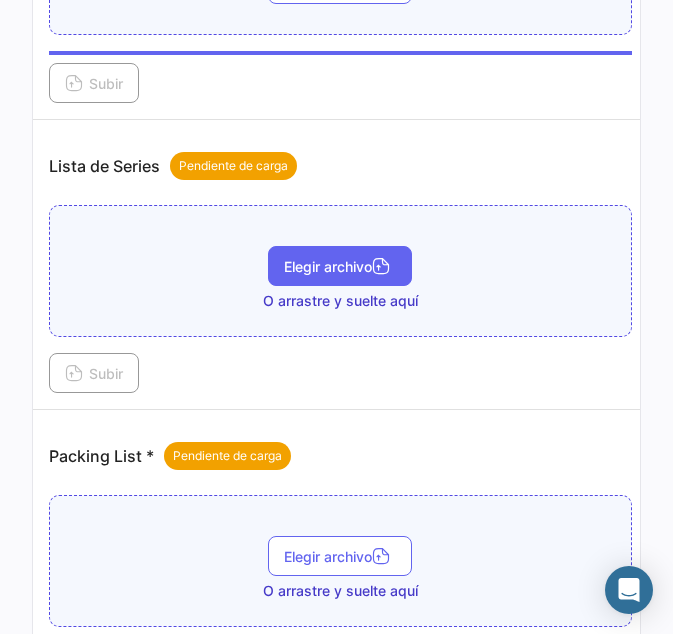 scroll, scrollTop: 1618, scrollLeft: 0, axis: vertical 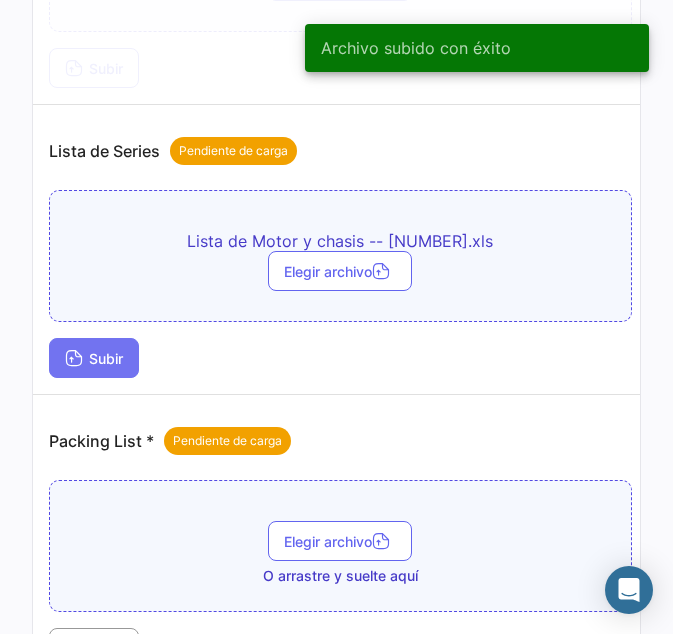 click on "Subir" at bounding box center [94, 358] 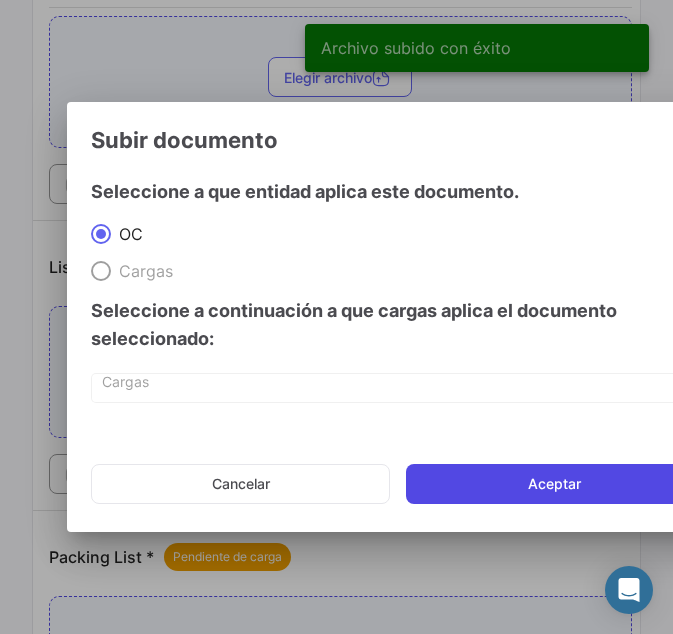 click on "Aceptar" 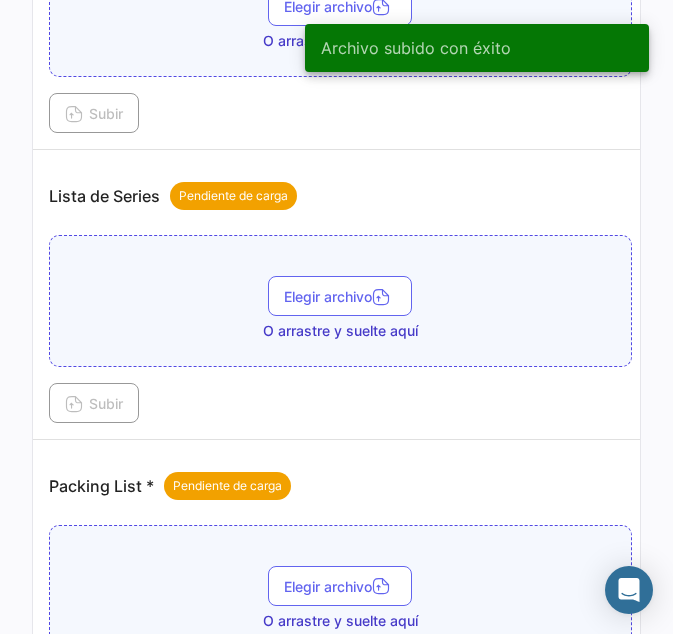 scroll, scrollTop: 1818, scrollLeft: 0, axis: vertical 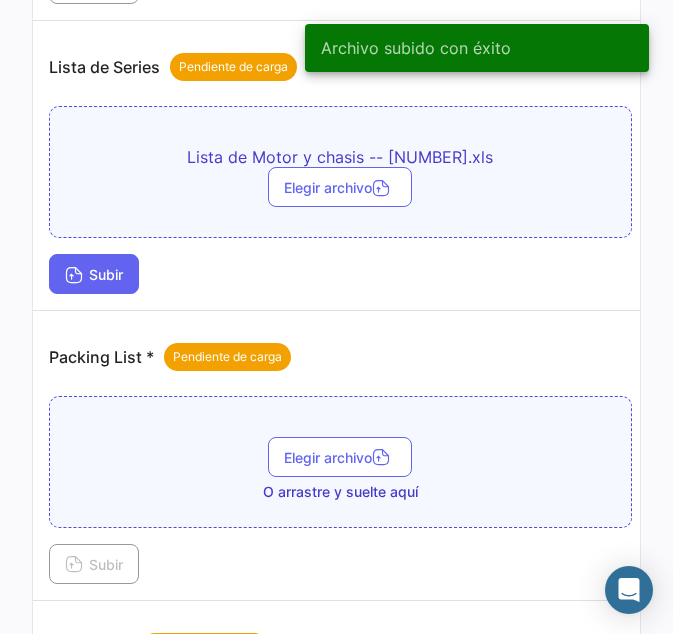 click on "Subir" at bounding box center [94, 274] 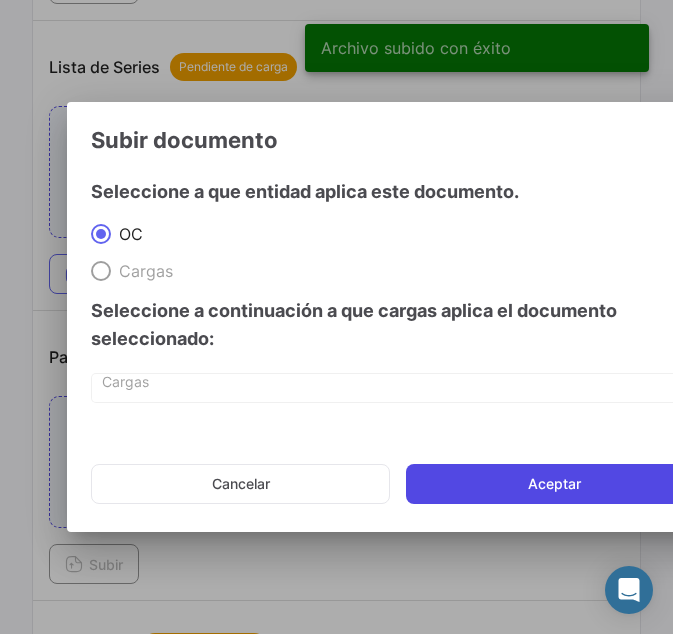 click on "Aceptar" 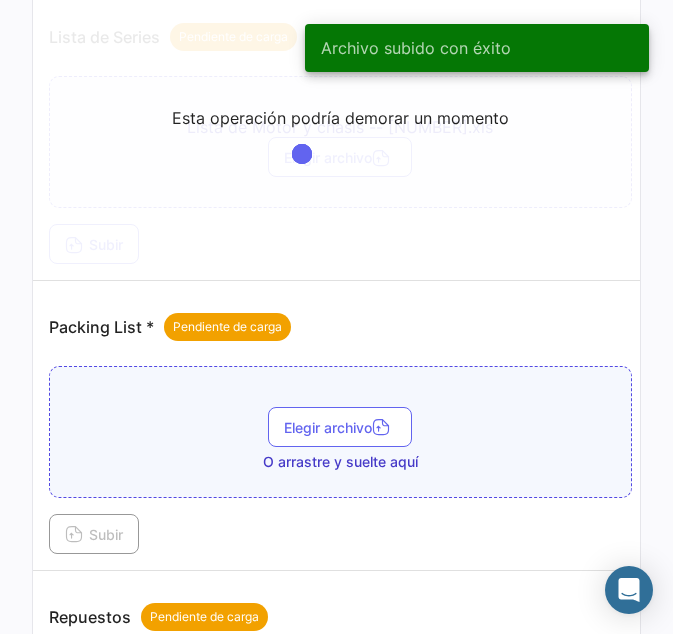 scroll, scrollTop: 1818, scrollLeft: 0, axis: vertical 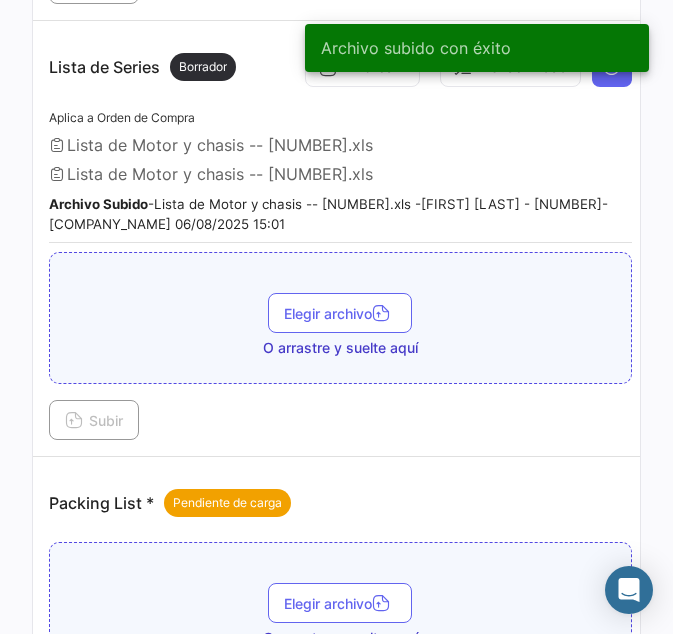 click on "Lista de Motor y chasis  -- [NUMBER].xls" at bounding box center [220, 174] 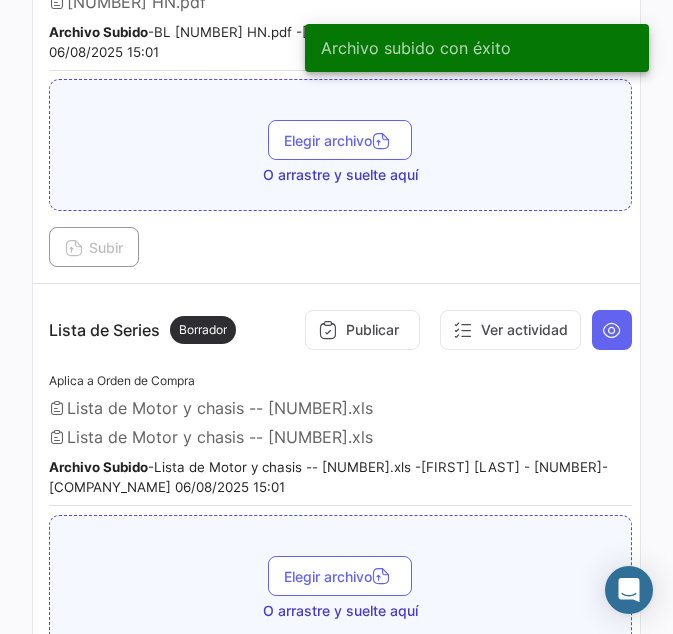 scroll, scrollTop: 1518, scrollLeft: 0, axis: vertical 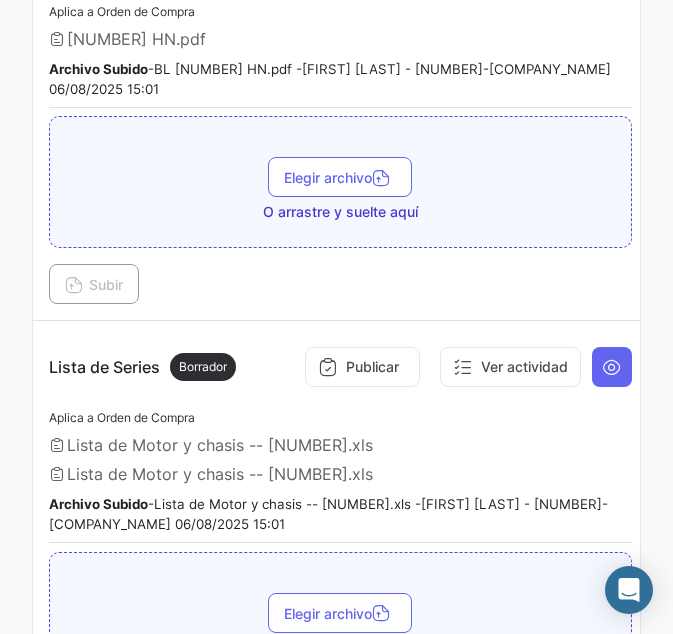 click on "Lista de Motor y chasis  -- [NUMBER].xls" at bounding box center (220, 474) 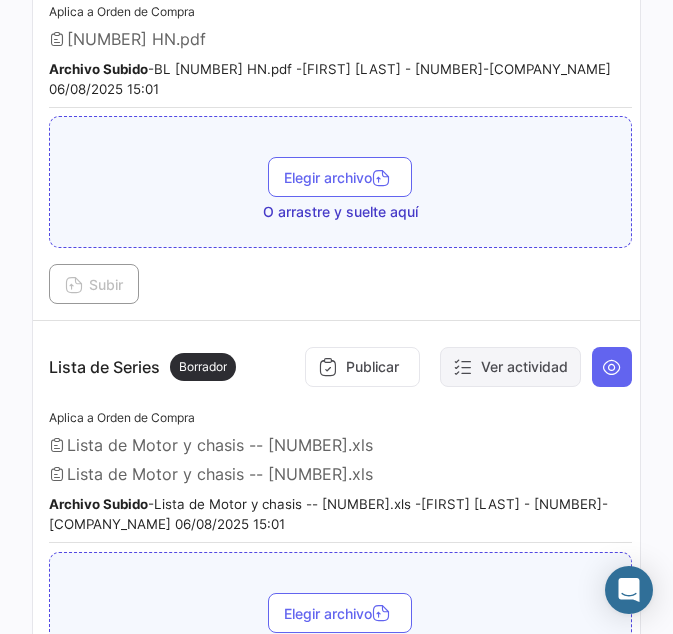 click on "Ver actividad" at bounding box center [510, 367] 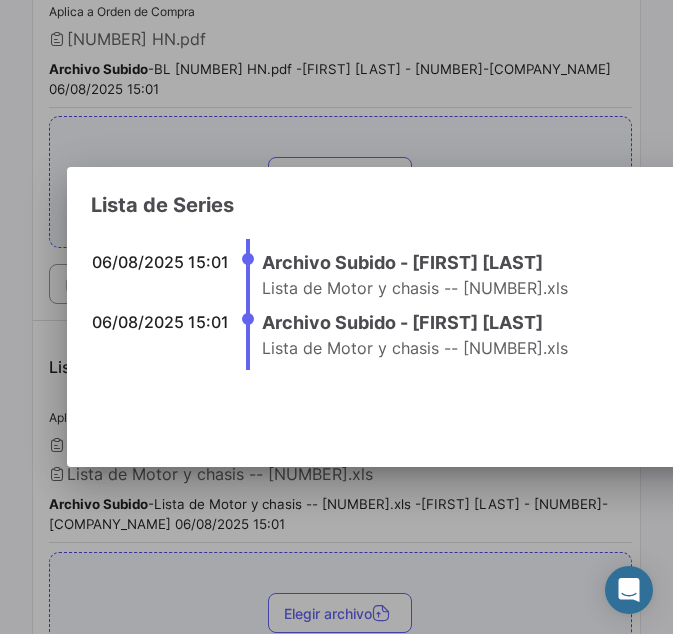 click at bounding box center [336, 317] 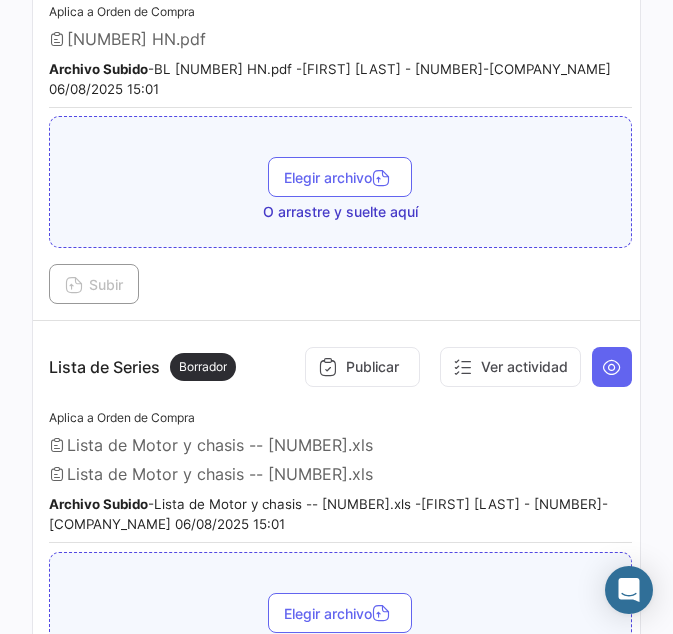drag, startPoint x: 96, startPoint y: 476, endPoint x: 233, endPoint y: 467, distance: 137.2953 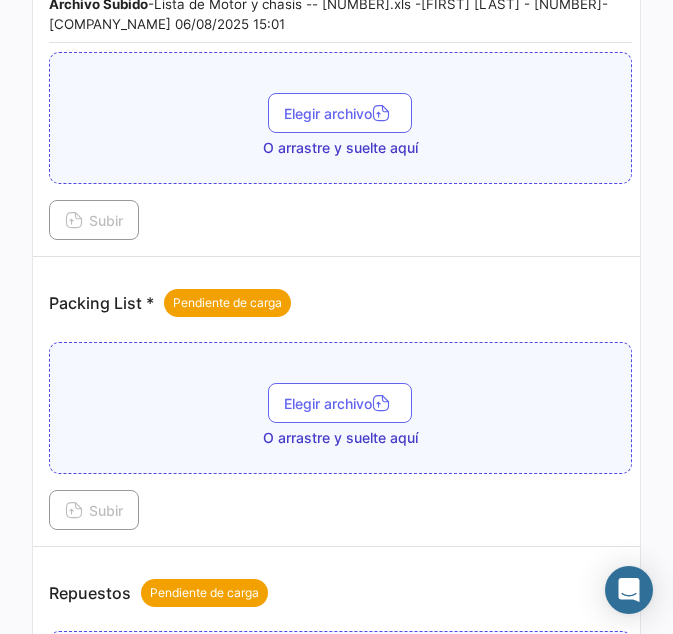 scroll, scrollTop: 2118, scrollLeft: 0, axis: vertical 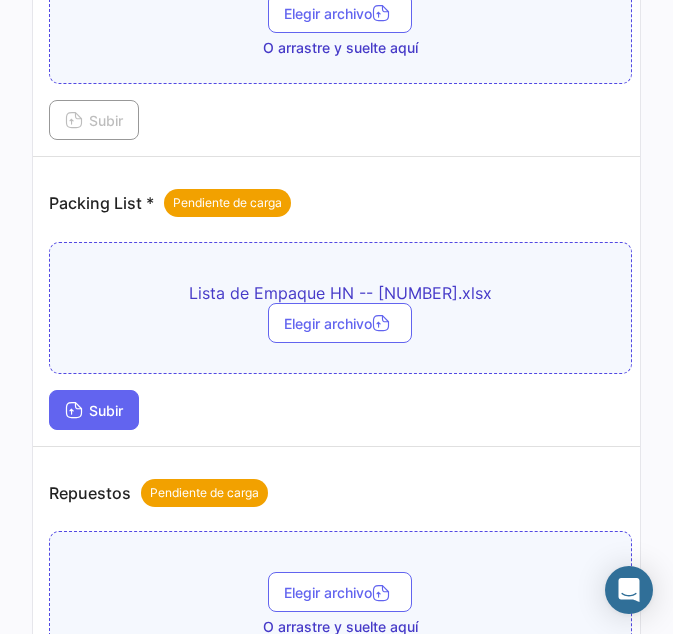 click on "Subir" at bounding box center [94, 410] 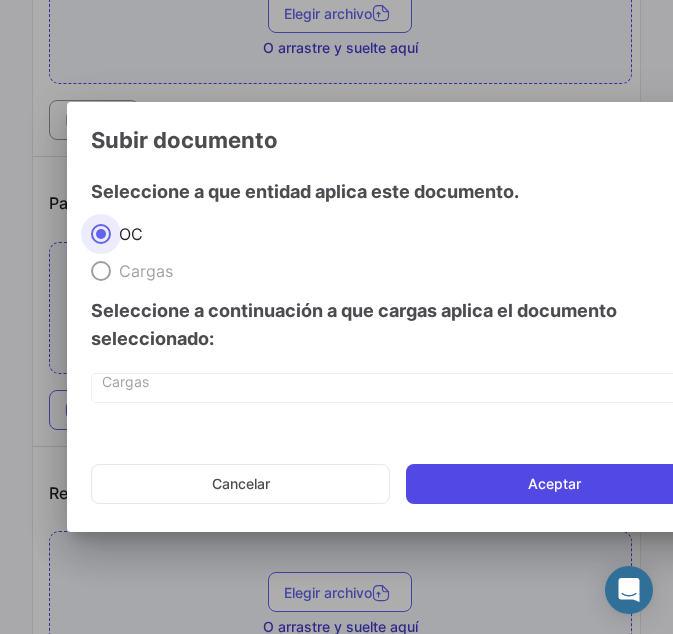 click on "Aceptar" 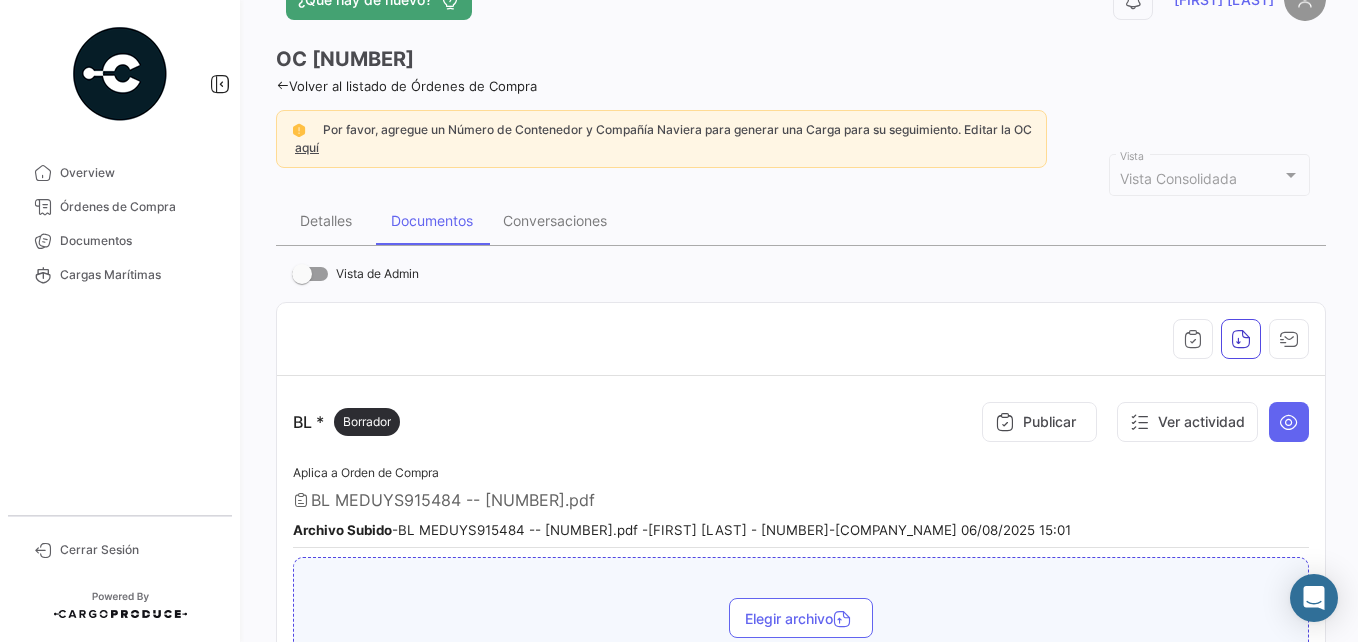 scroll, scrollTop: 100, scrollLeft: 0, axis: vertical 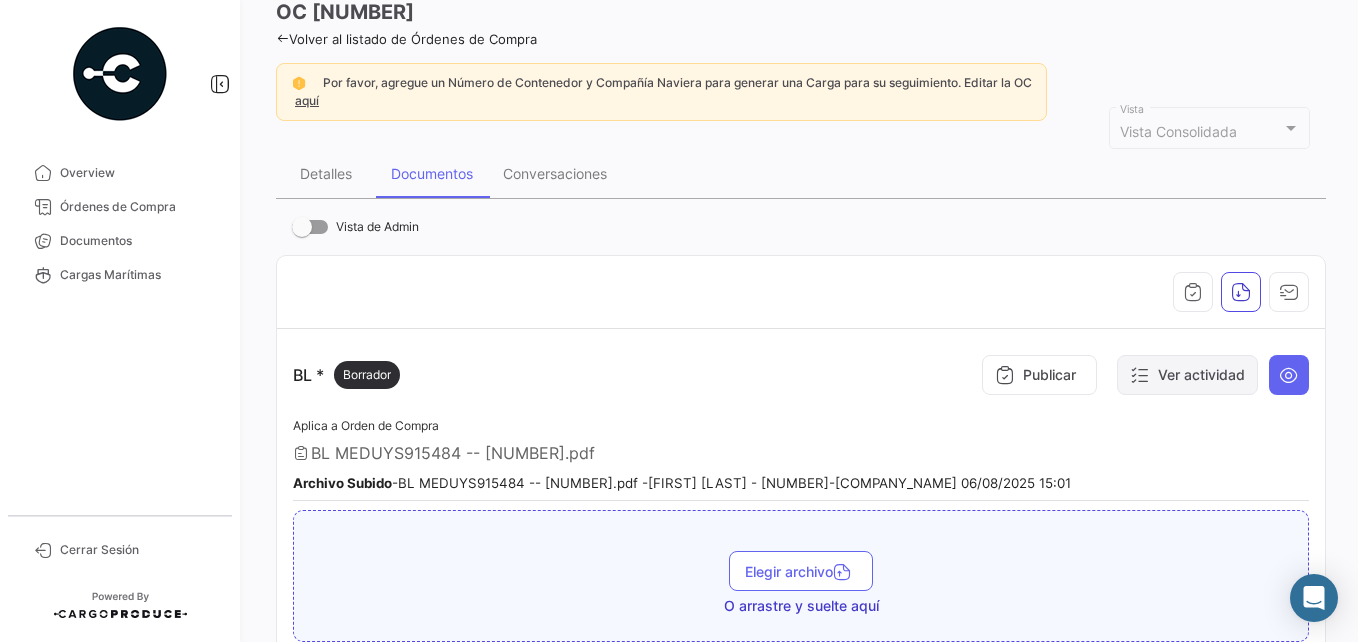 click at bounding box center [1140, 375] 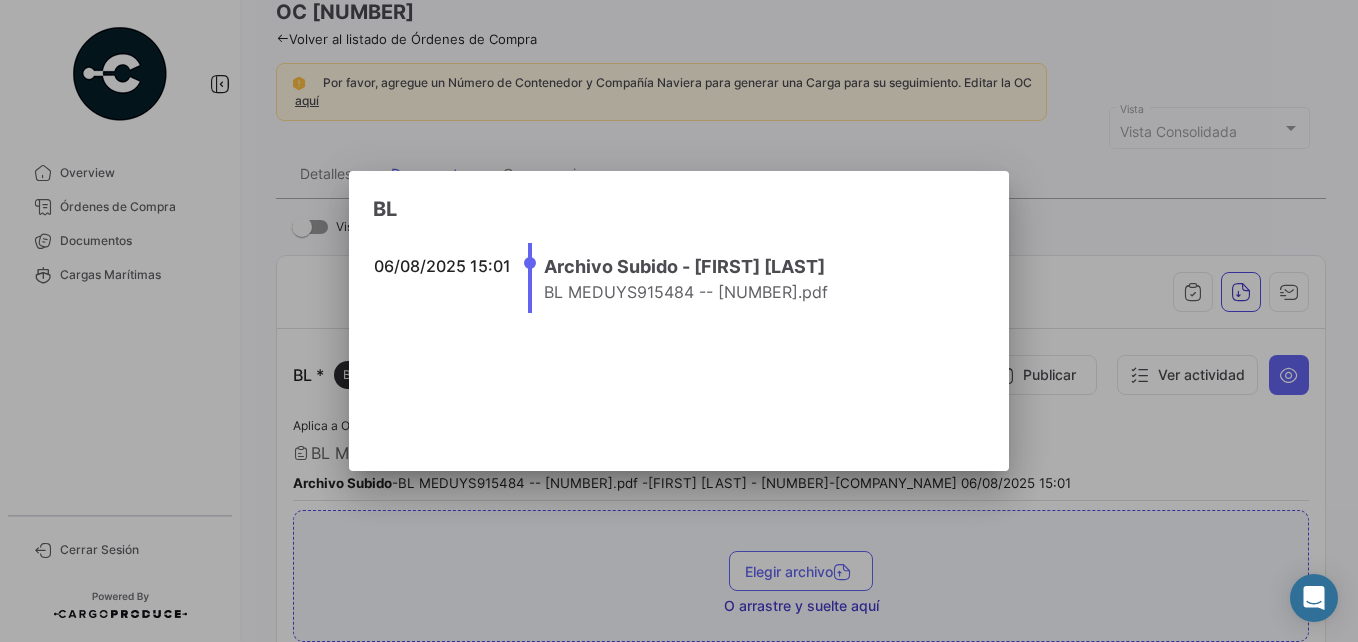 click at bounding box center (679, 321) 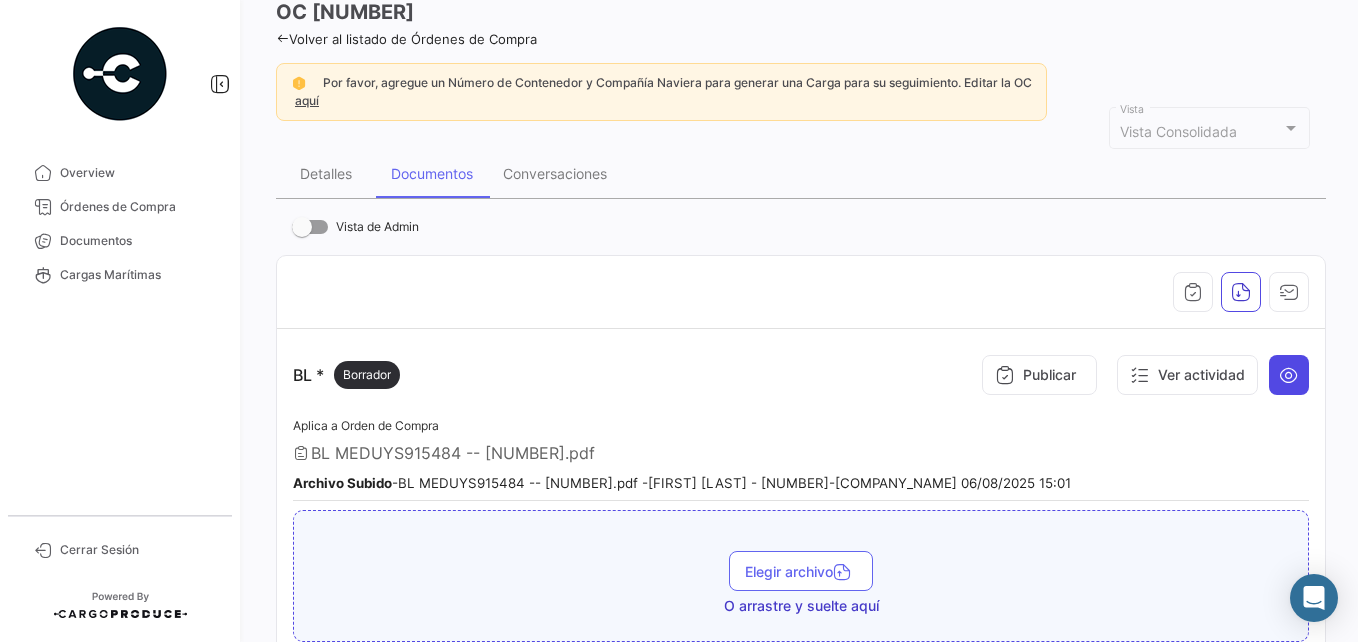 click at bounding box center (1289, 375) 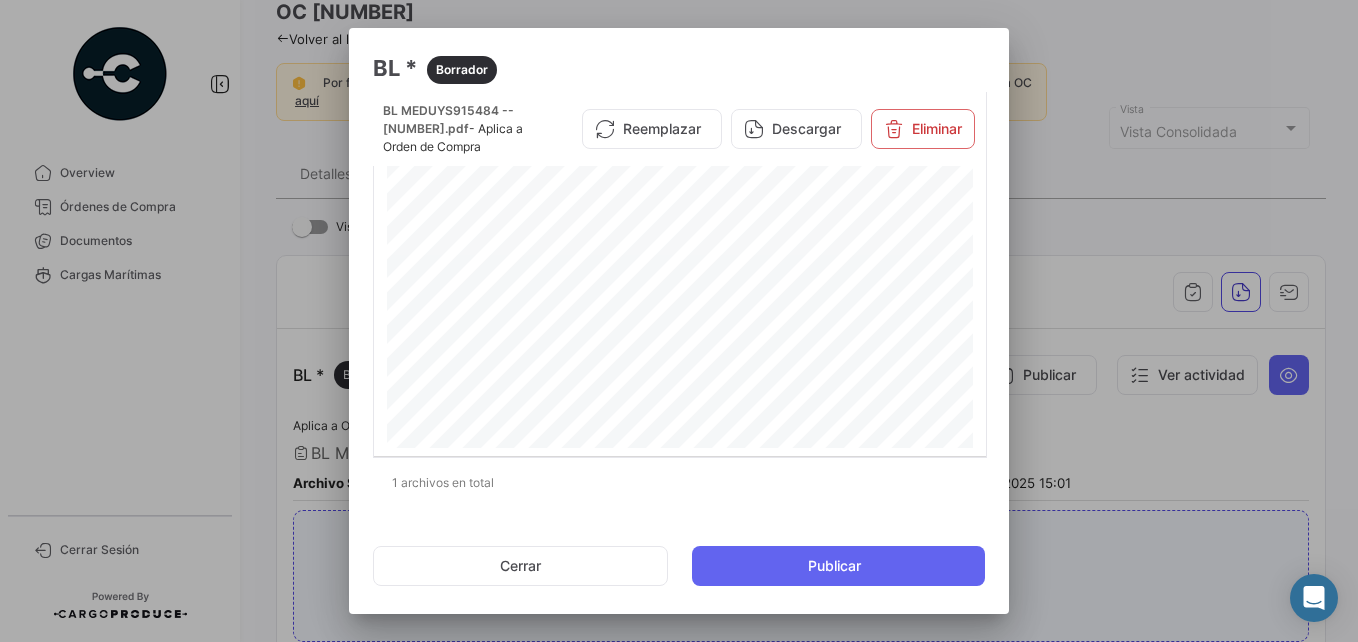 click at bounding box center (679, 321) 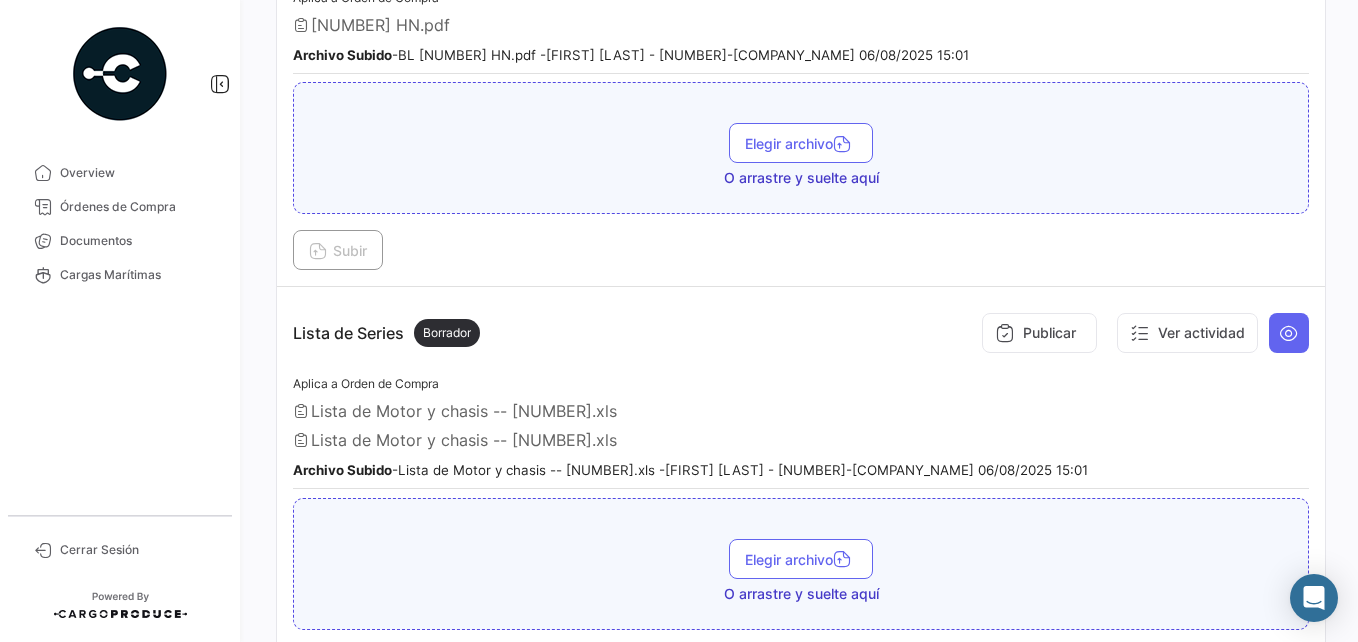 scroll, scrollTop: 1500, scrollLeft: 0, axis: vertical 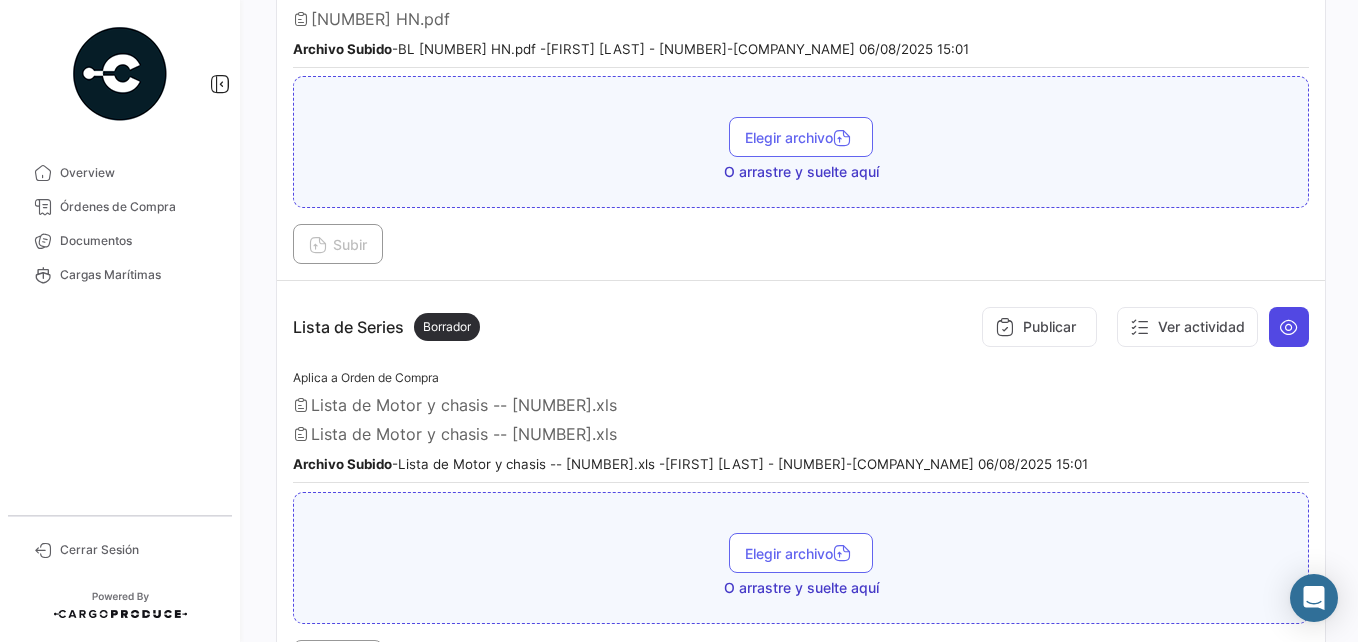 click at bounding box center (1289, 327) 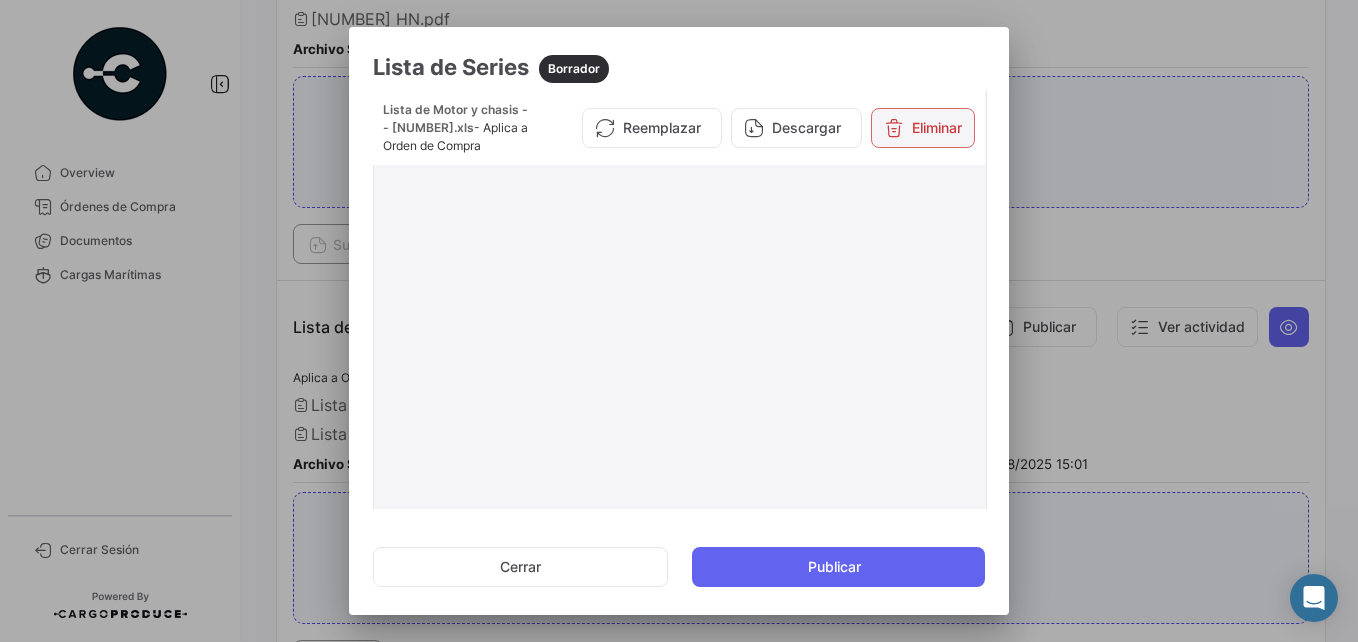 click on "Eliminar" at bounding box center [923, 128] 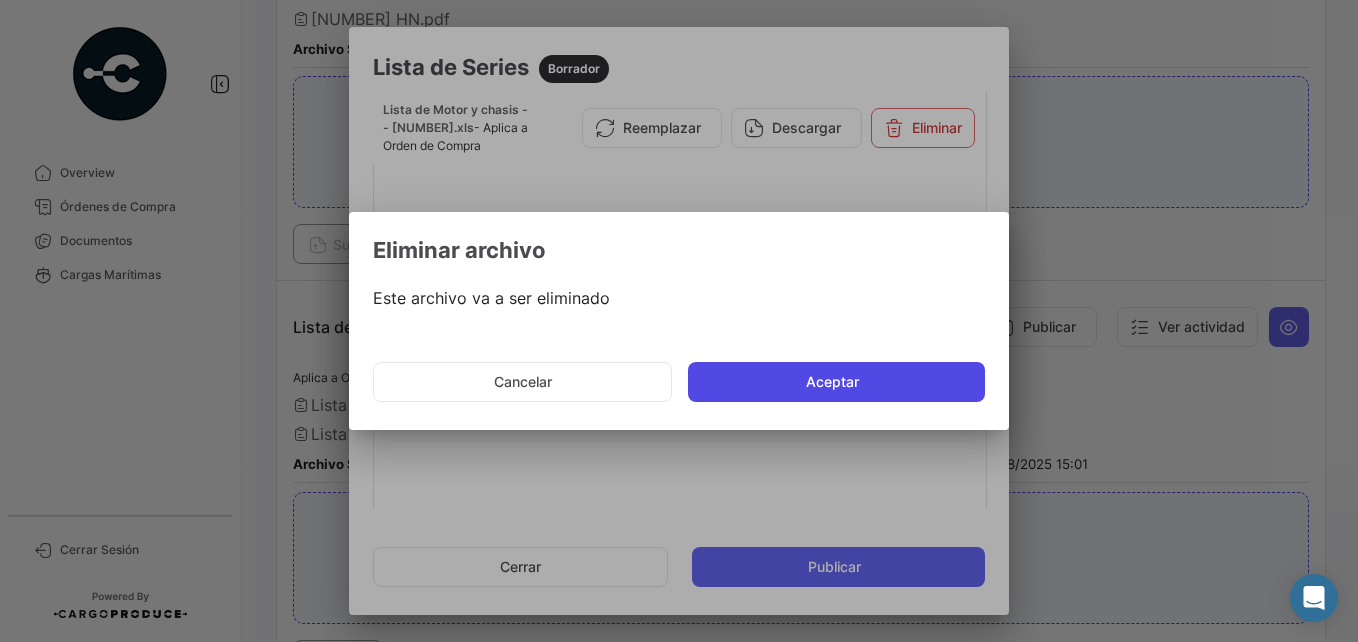 click on "Aceptar" 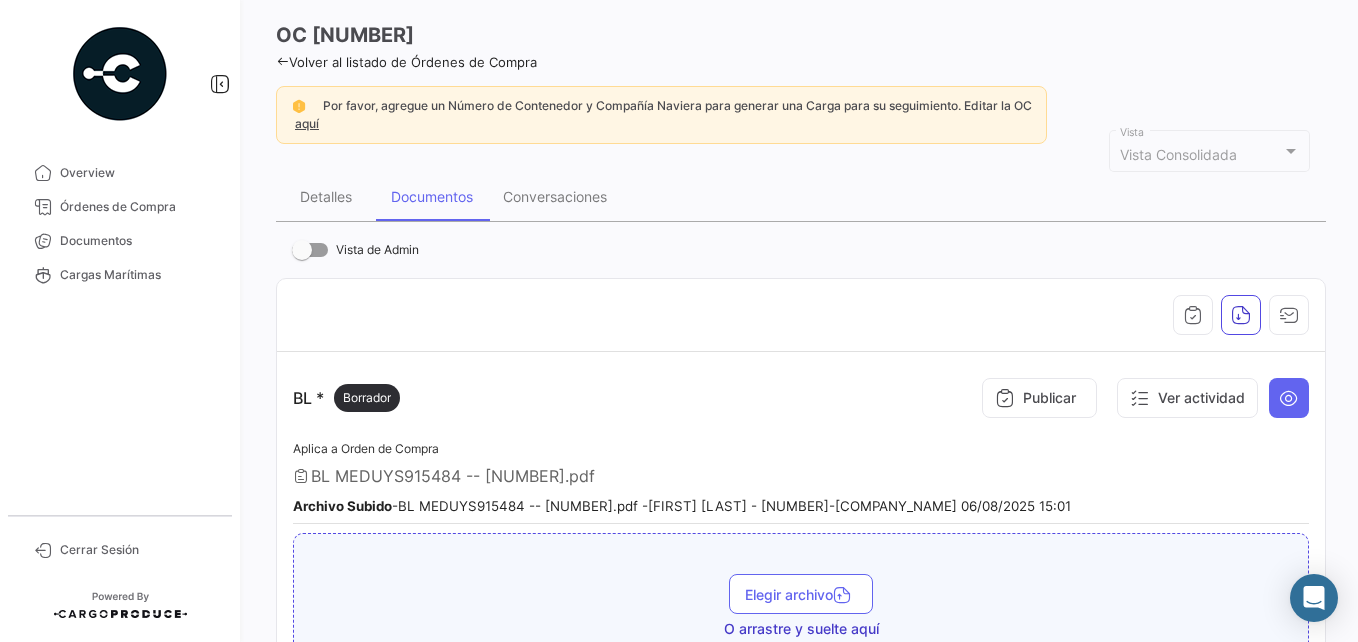 scroll, scrollTop: 0, scrollLeft: 0, axis: both 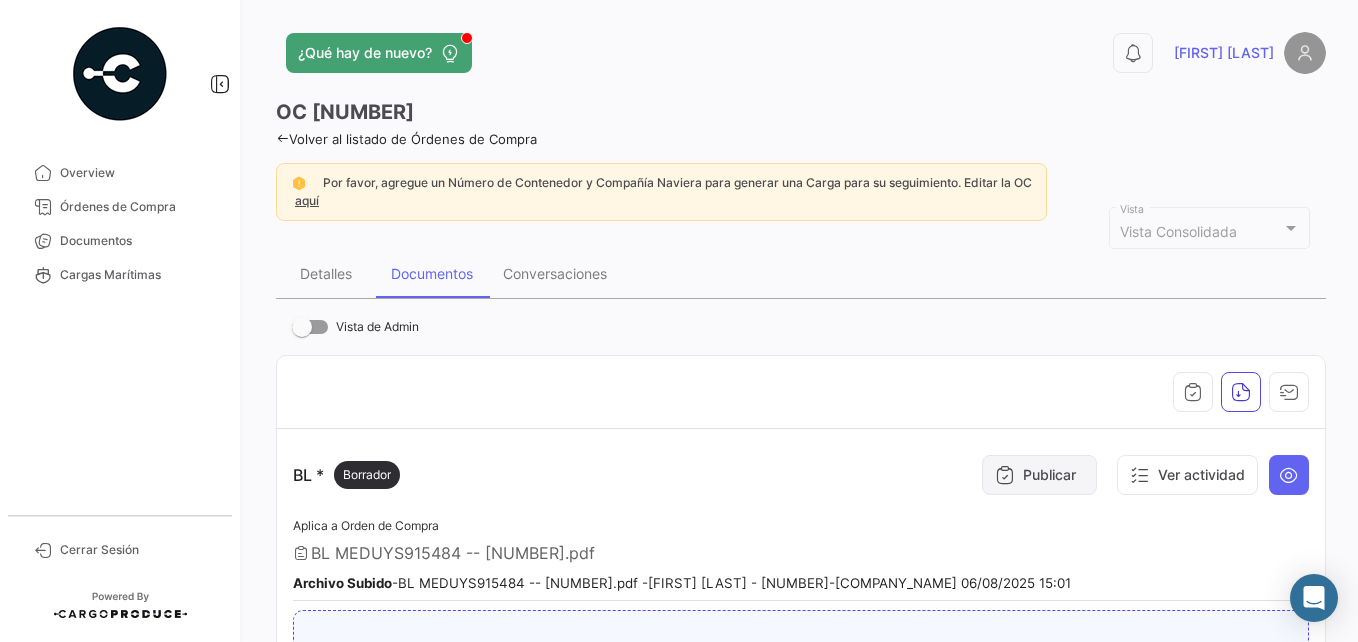 click on "Publicar" at bounding box center [1039, 475] 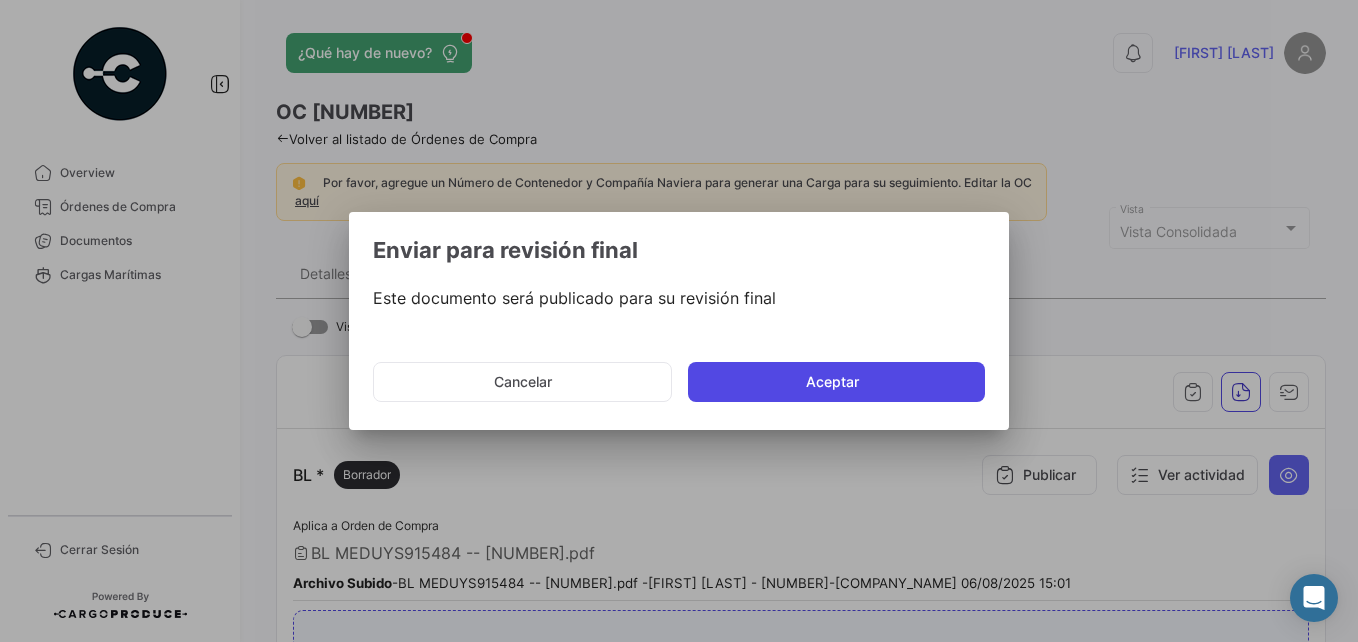 drag, startPoint x: 780, startPoint y: 390, endPoint x: 877, endPoint y: 377, distance: 97.867256 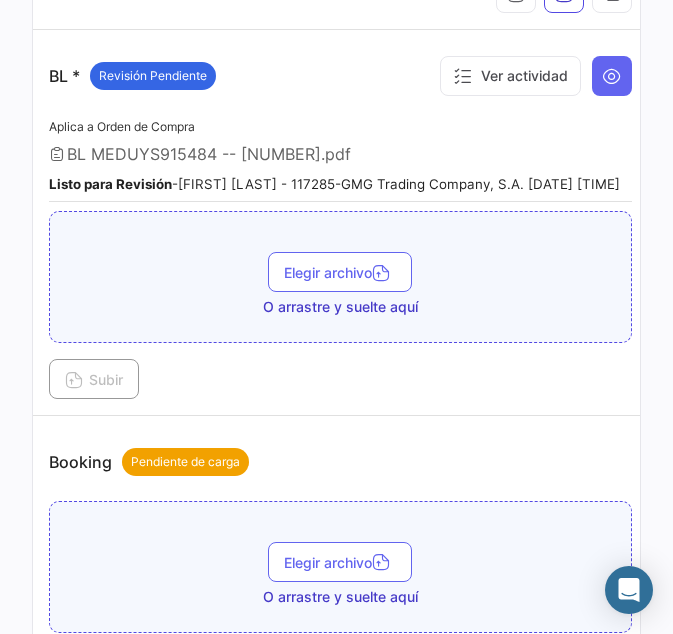 scroll, scrollTop: 500, scrollLeft: 0, axis: vertical 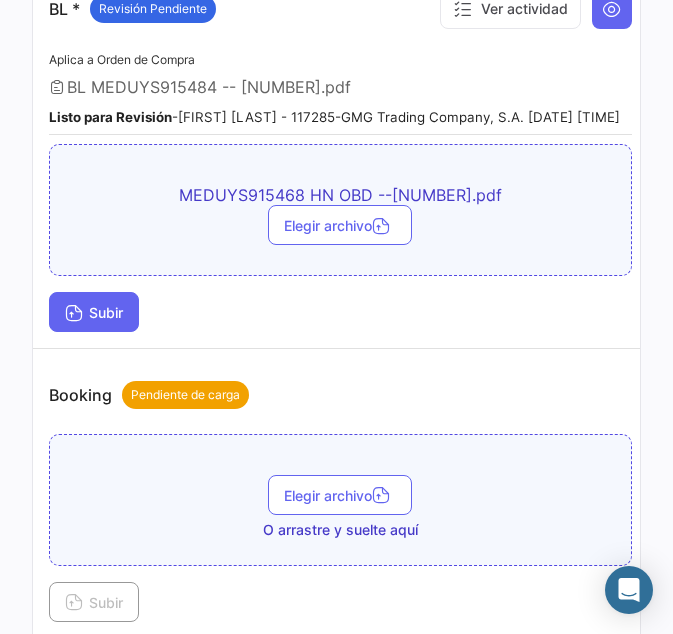 click at bounding box center (74, 315) 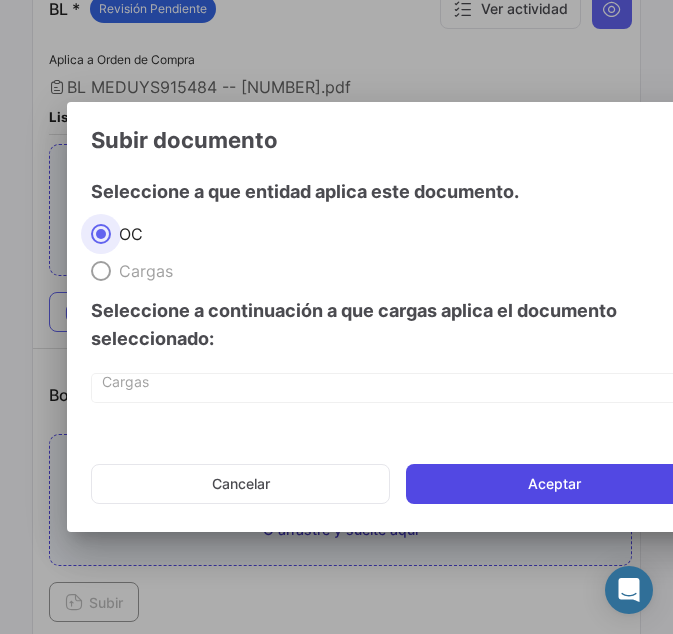 click on "Aceptar" 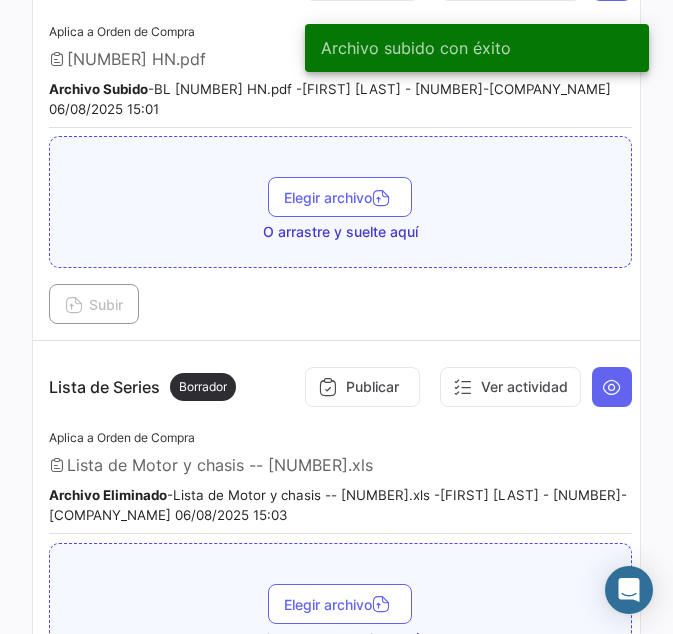 scroll, scrollTop: 1500, scrollLeft: 0, axis: vertical 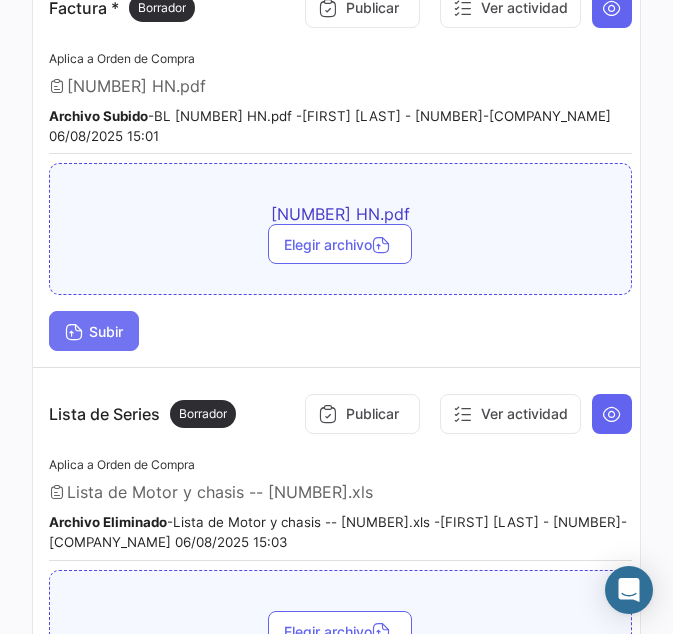 click at bounding box center (74, 334) 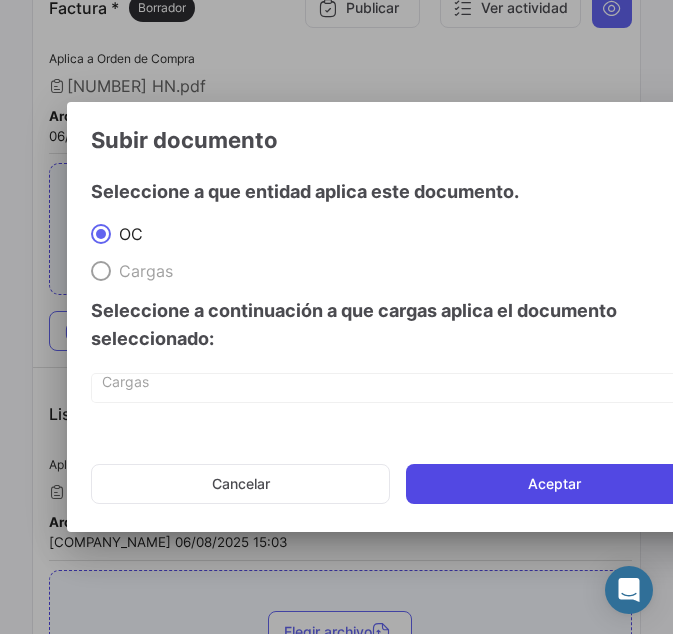 click on "Aceptar" 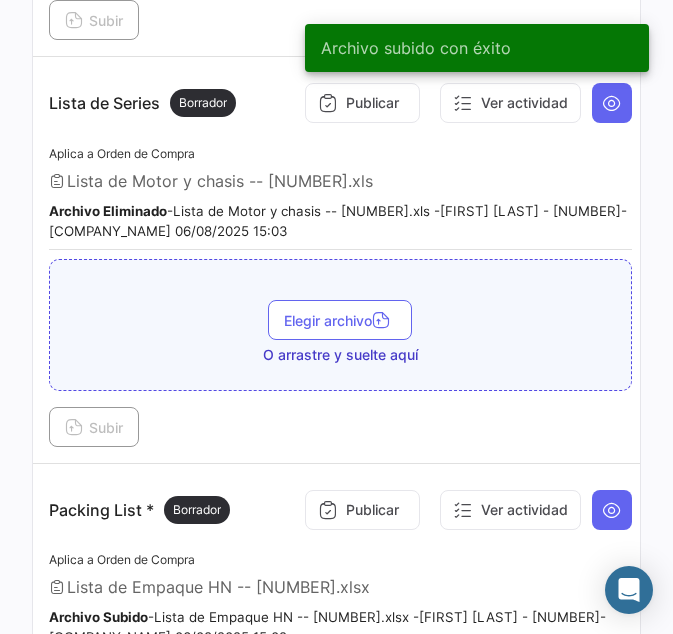 scroll, scrollTop: 1900, scrollLeft: 0, axis: vertical 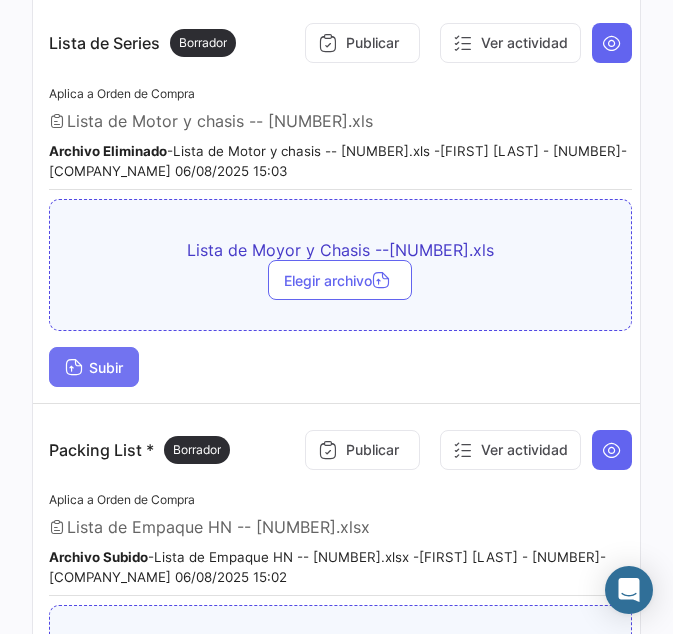 click on "Subir" at bounding box center [94, 367] 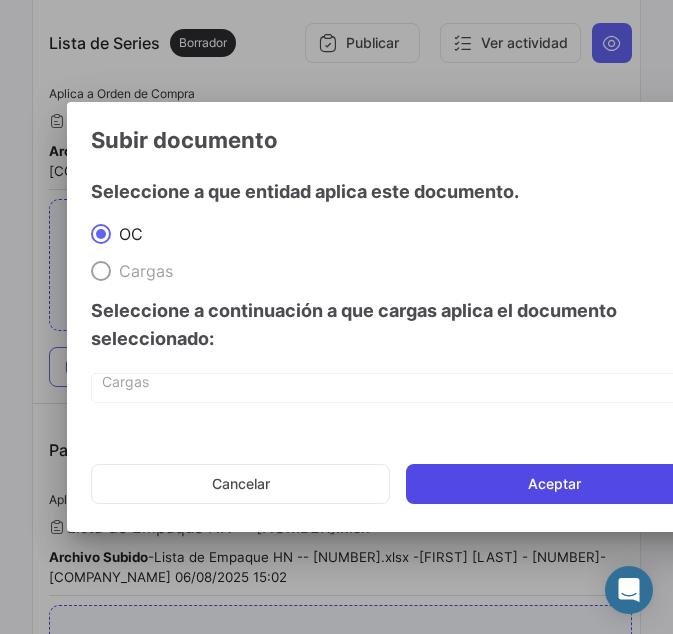 click on "Aceptar" 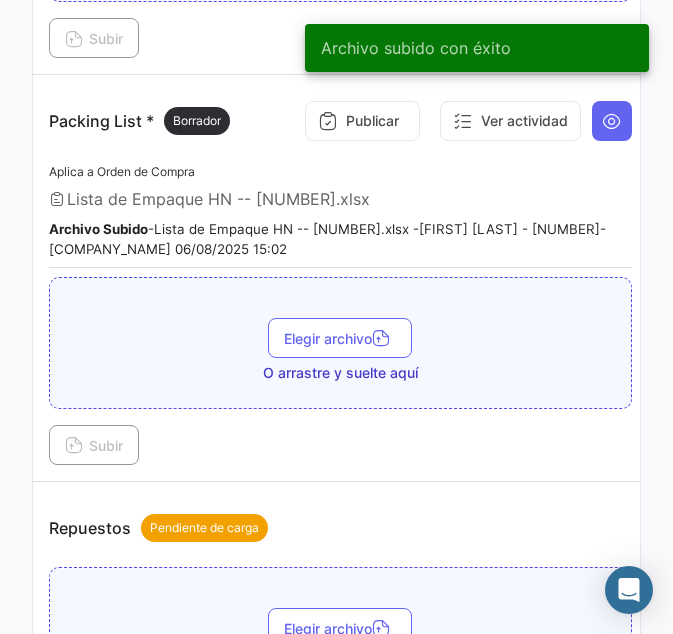 scroll, scrollTop: 2300, scrollLeft: 0, axis: vertical 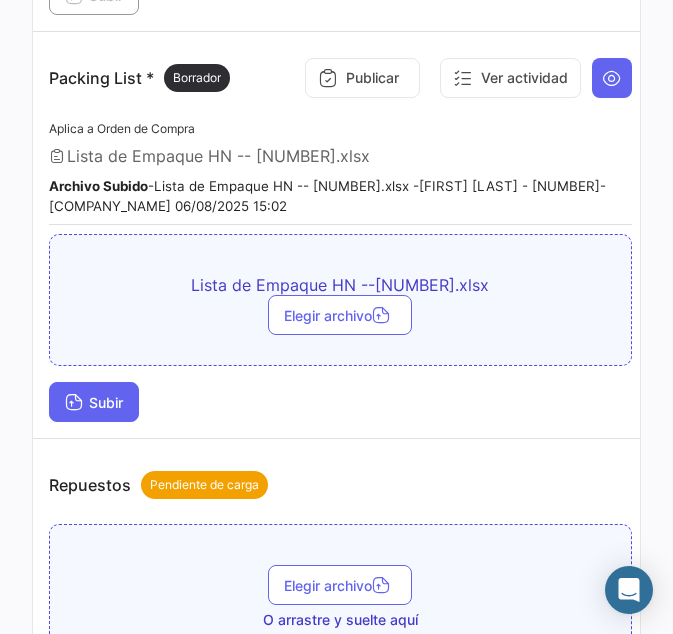 click on "Subir" at bounding box center (94, 402) 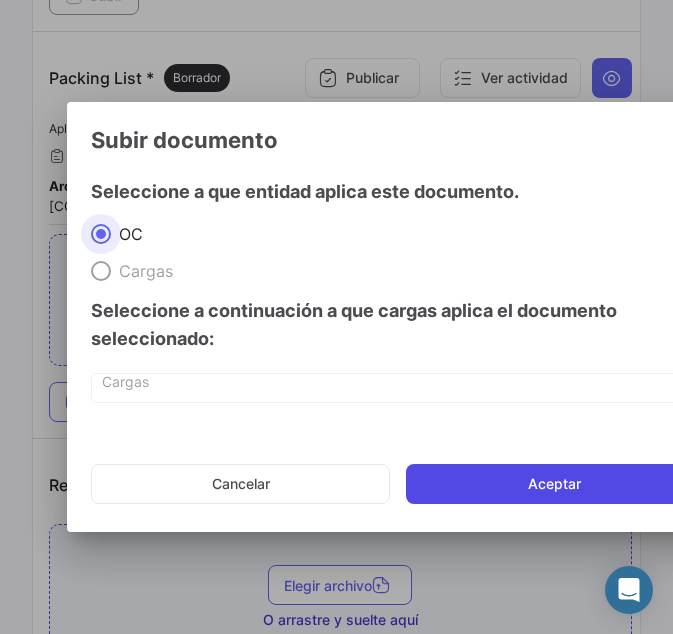 click on "Aceptar" 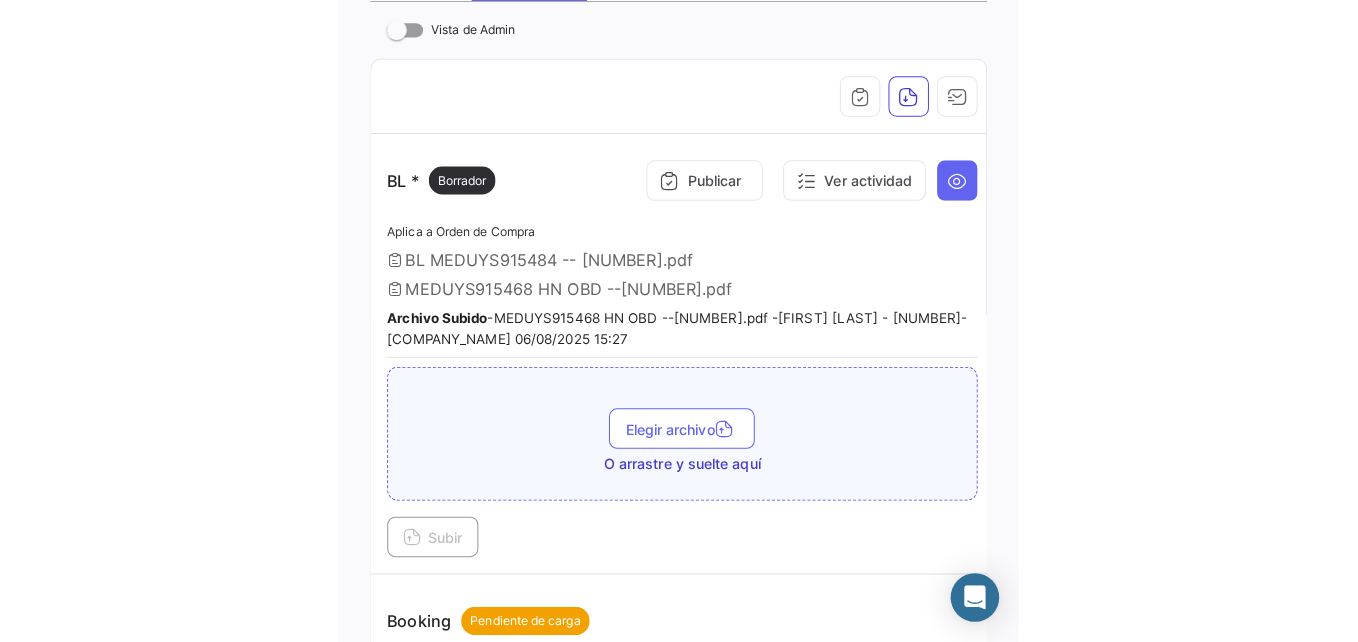 scroll, scrollTop: 0, scrollLeft: 0, axis: both 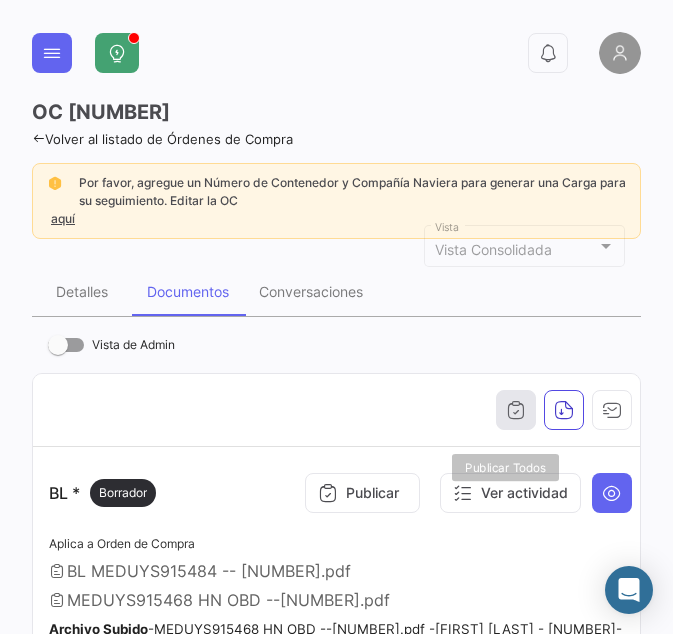 click at bounding box center (516, 410) 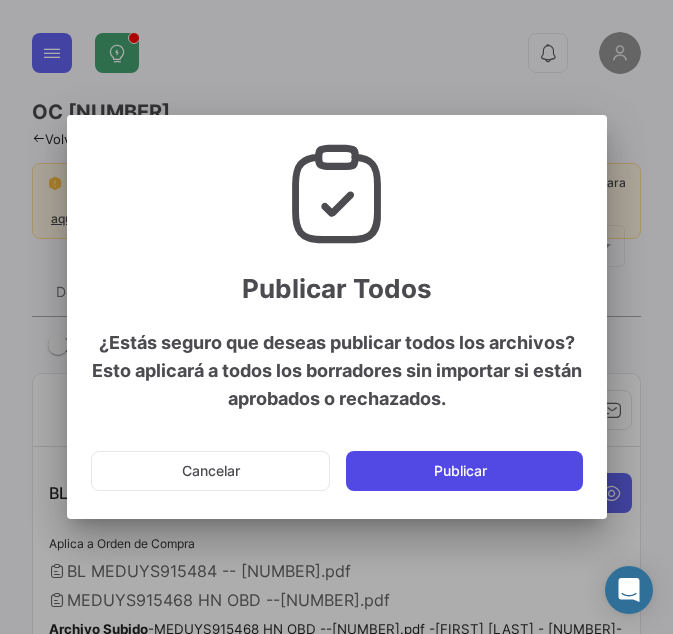 click on "Publicar" 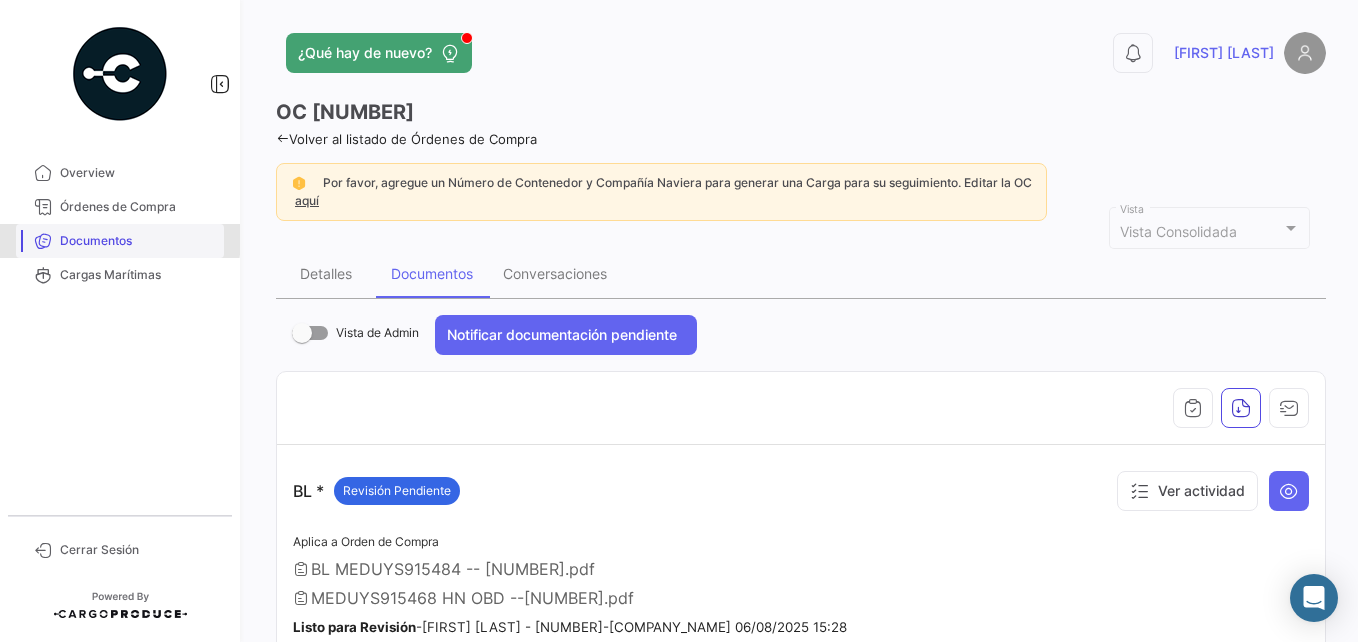 click on "Documentos" at bounding box center [138, 241] 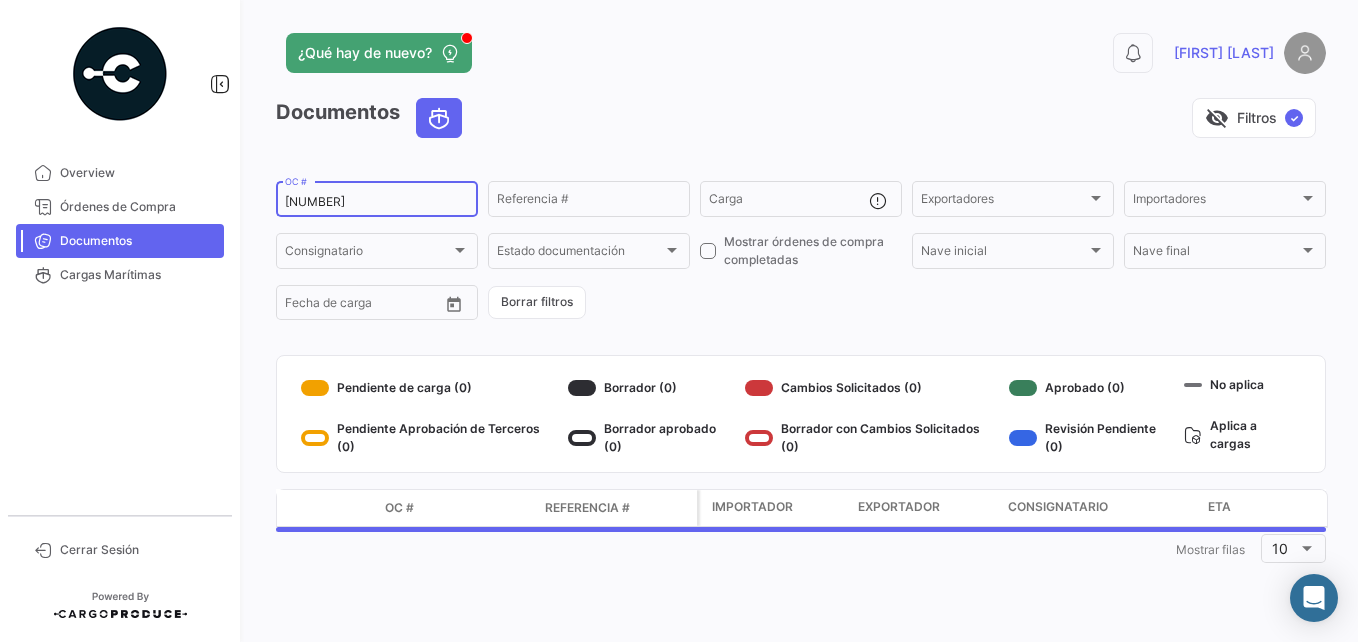 click on "[NUMBER]" at bounding box center [377, 202] 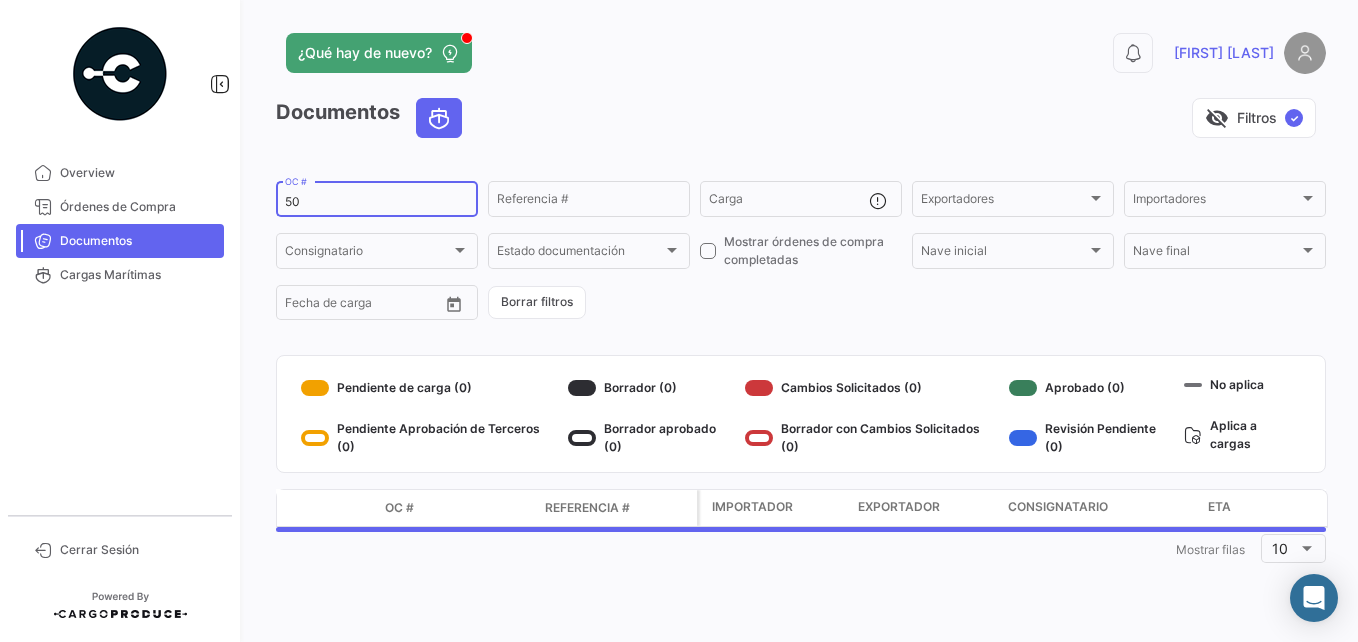 type on "5" 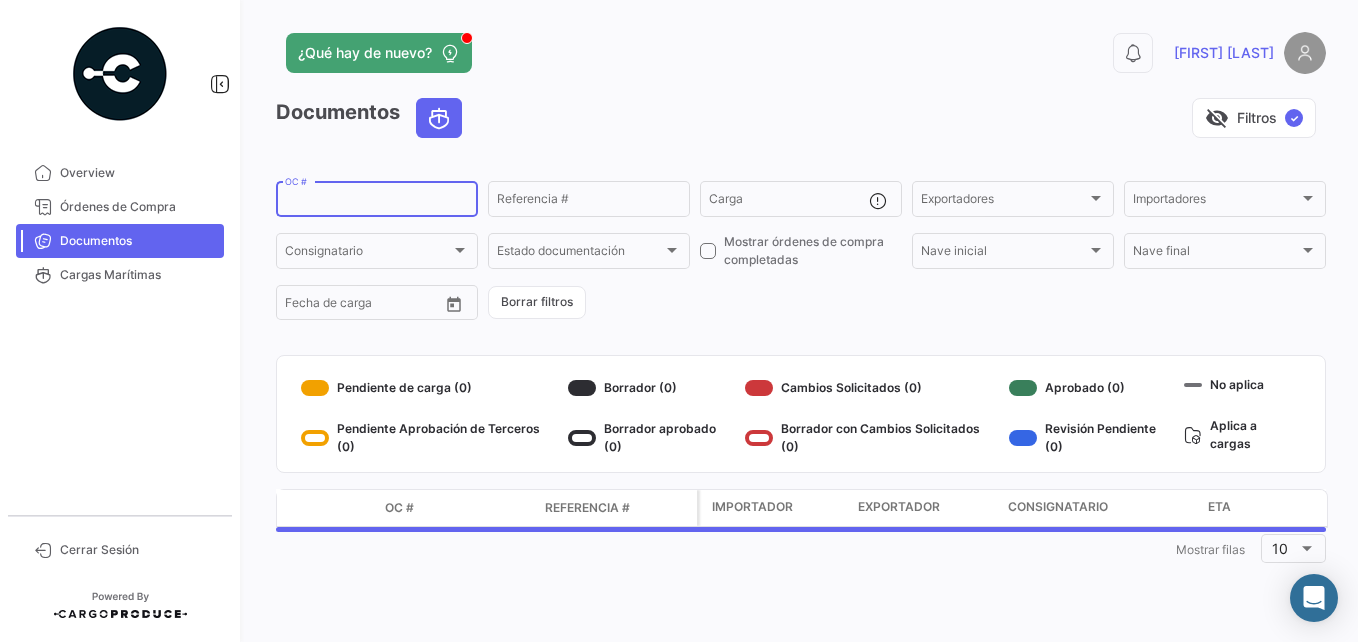 paste on "[NUMBER]" 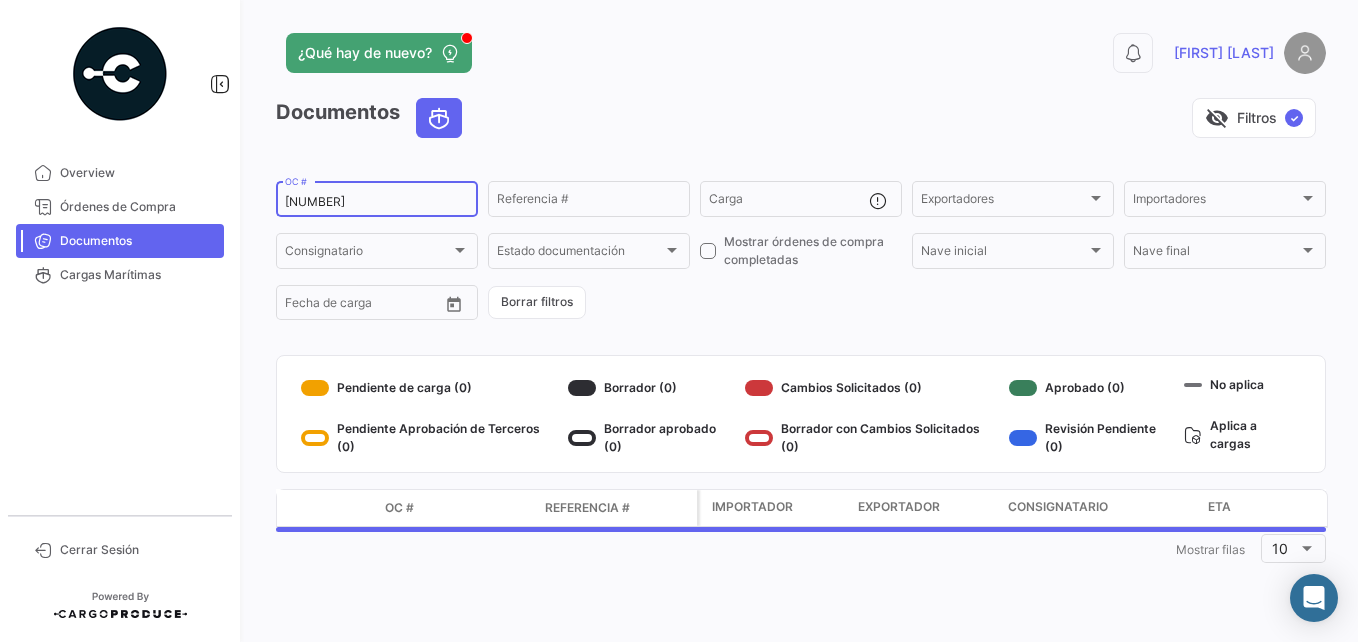 type on "[NUMBER]" 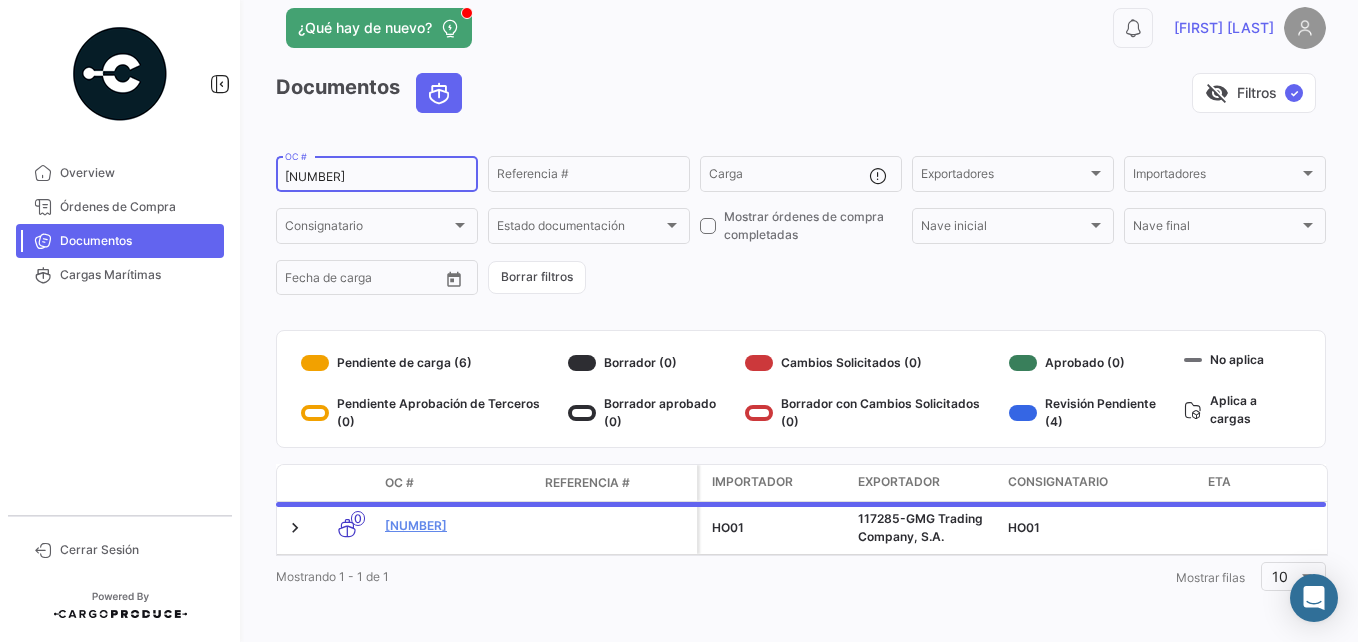 scroll, scrollTop: 38, scrollLeft: 0, axis: vertical 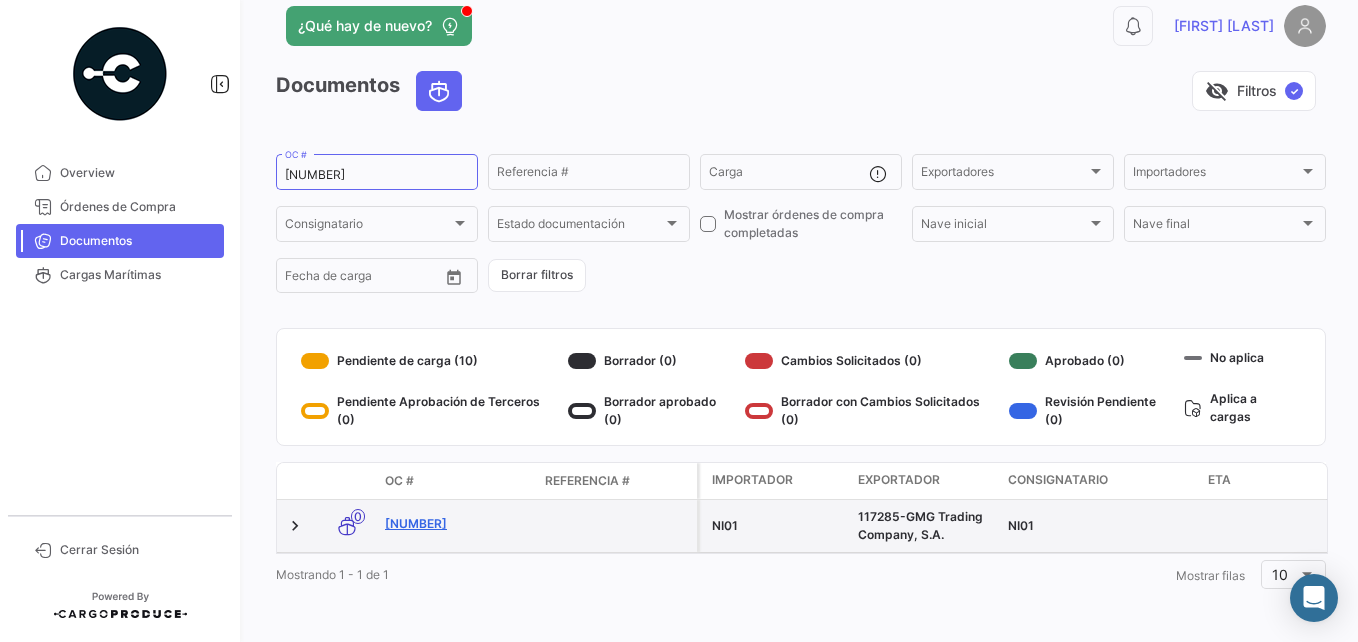 click on "[NUMBER]" 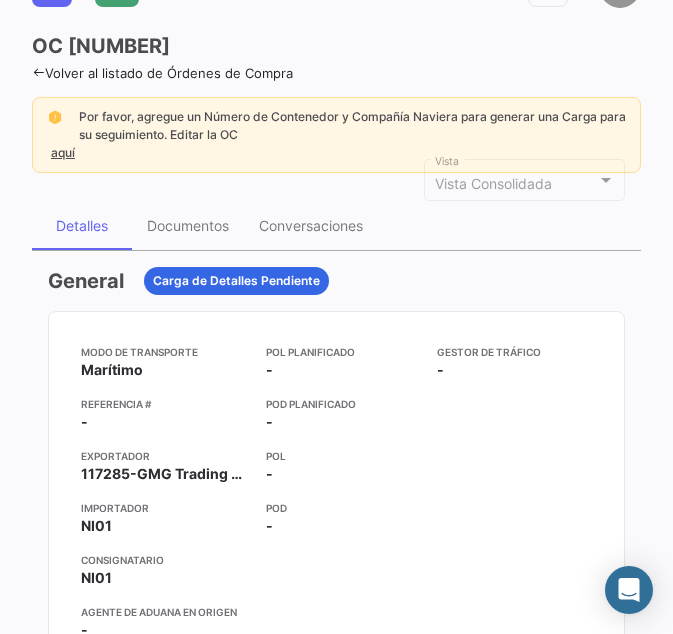 scroll, scrollTop: 100, scrollLeft: 0, axis: vertical 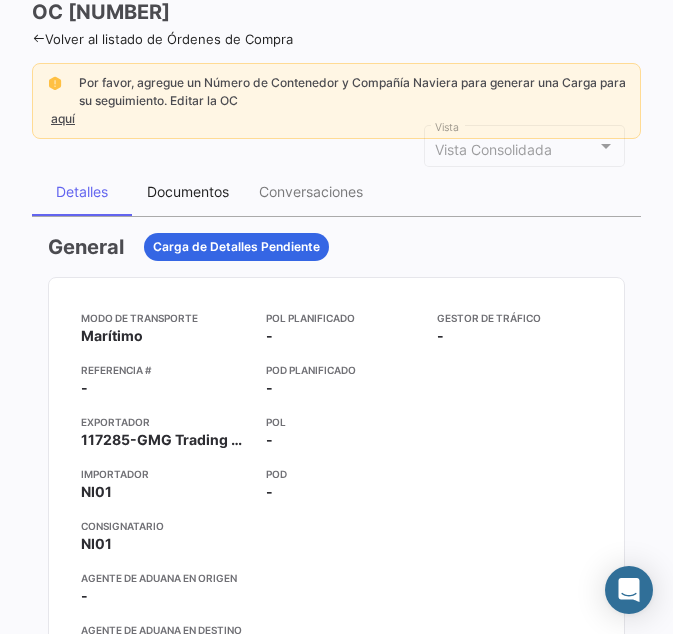 click on "Documentos" at bounding box center [188, 192] 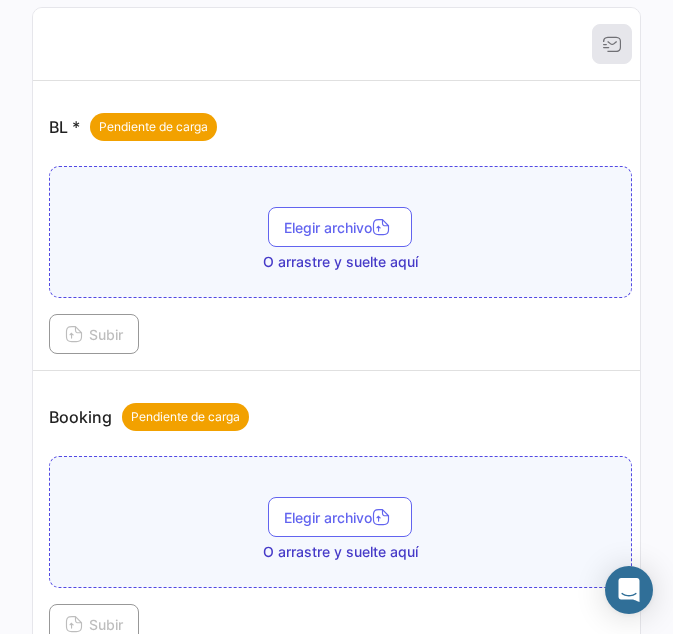 scroll, scrollTop: 400, scrollLeft: 0, axis: vertical 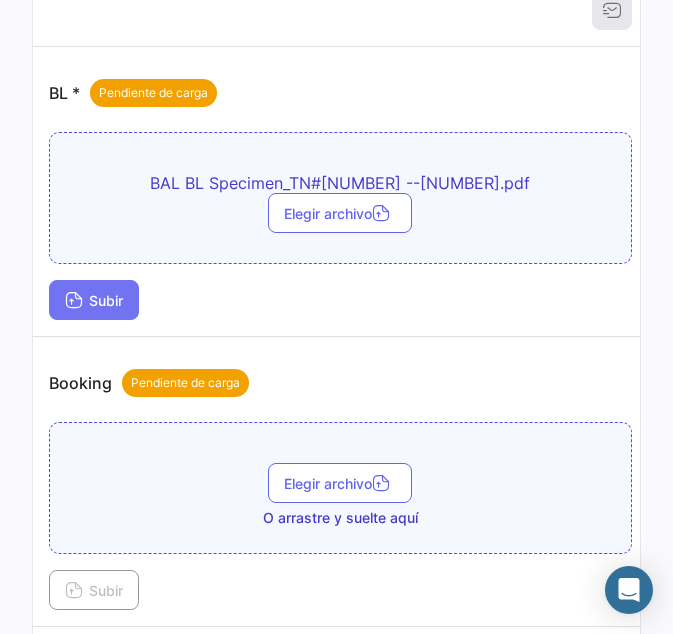 click on "Subir" at bounding box center [94, 300] 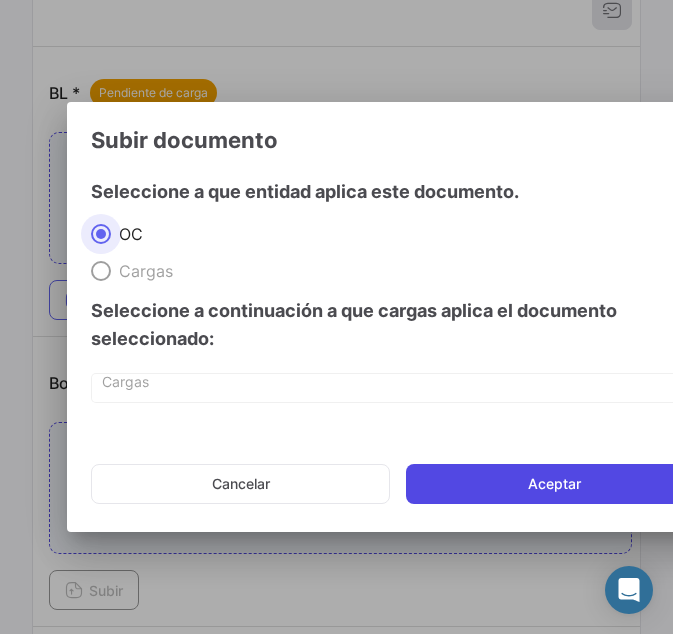 click on "Aceptar" 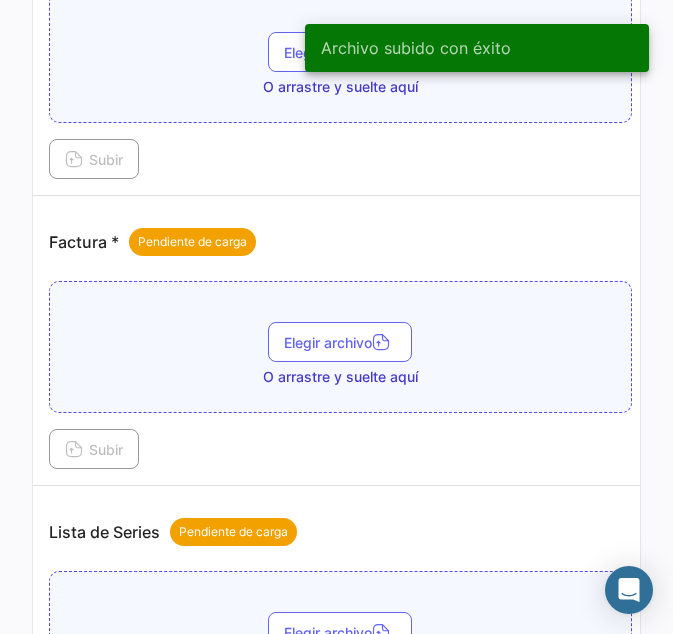 scroll, scrollTop: 1300, scrollLeft: 0, axis: vertical 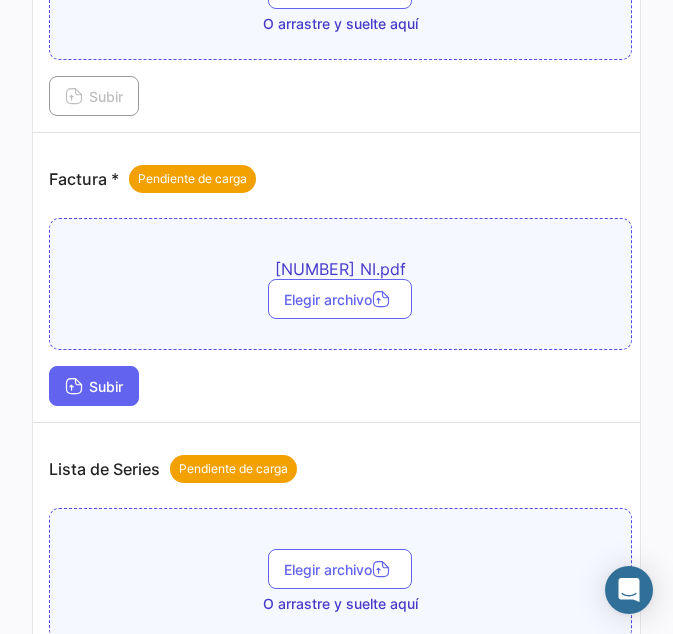 click at bounding box center (74, 388) 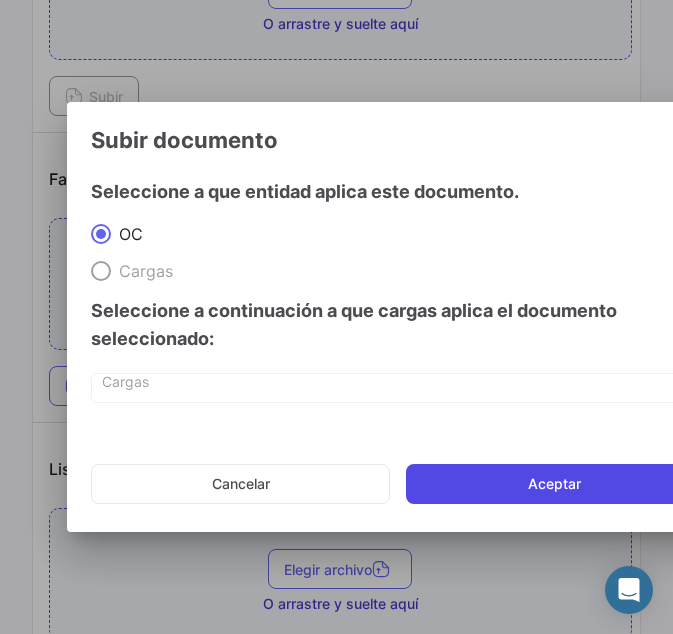 click on "Aceptar" 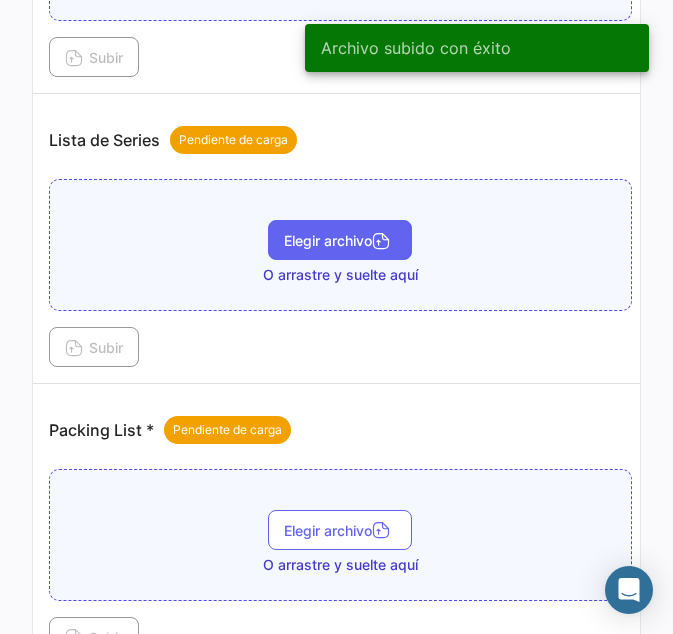 scroll, scrollTop: 1800, scrollLeft: 0, axis: vertical 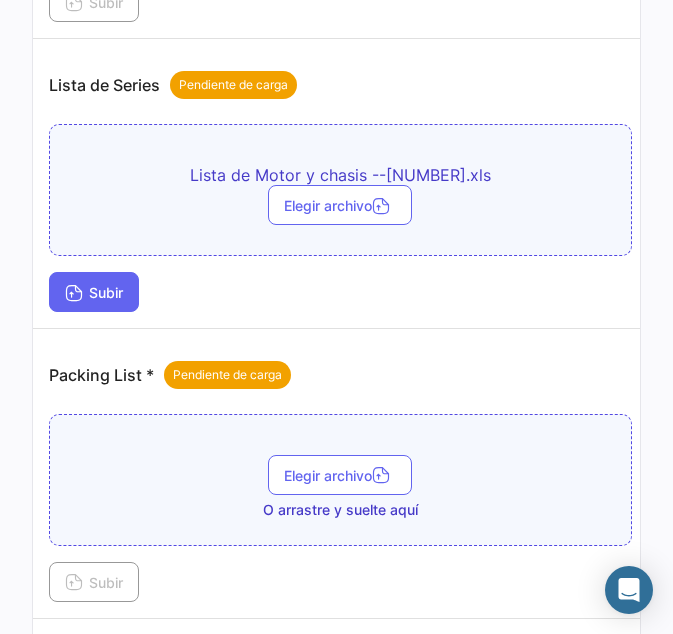 click on "Subir" at bounding box center (94, 292) 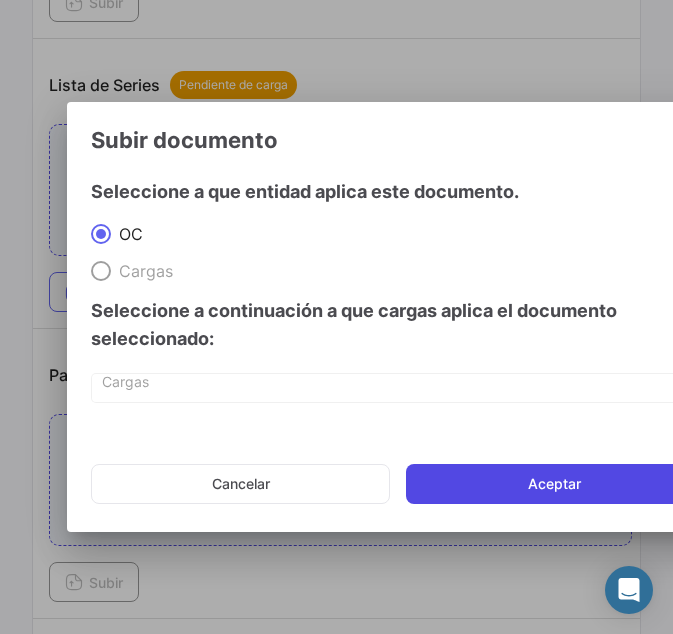 click on "Aceptar" 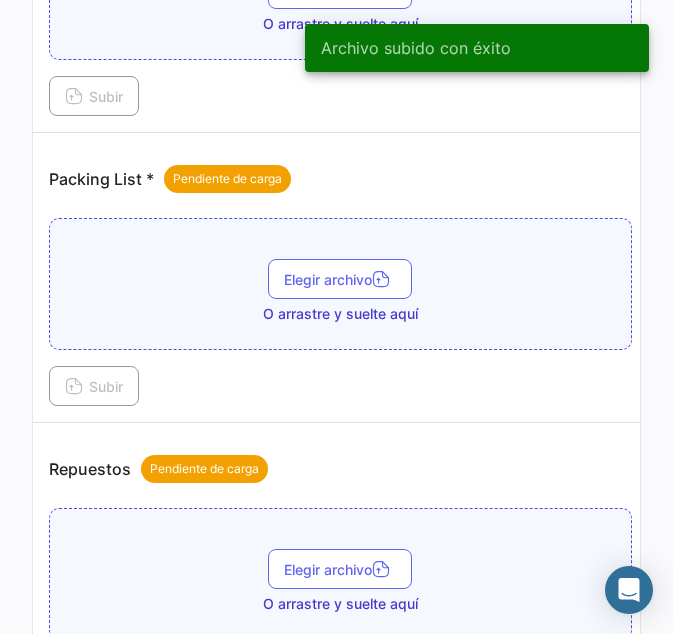 scroll, scrollTop: 2200, scrollLeft: 0, axis: vertical 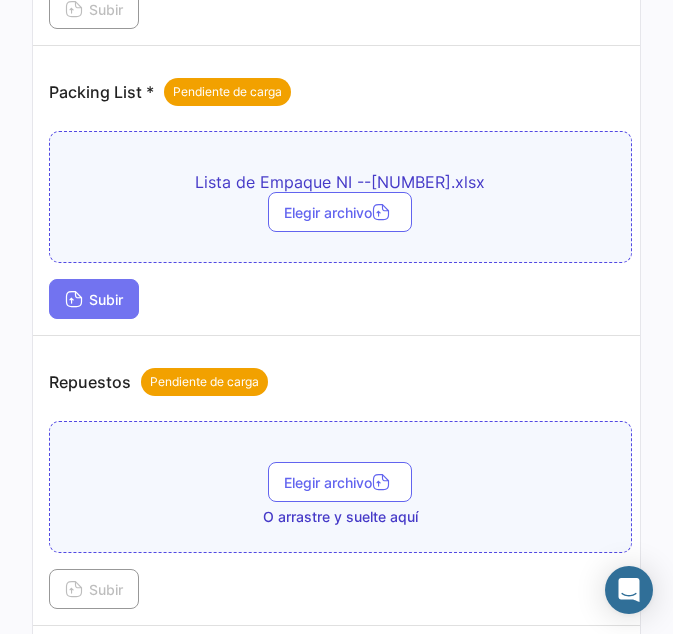 click on "Subir" at bounding box center (94, 299) 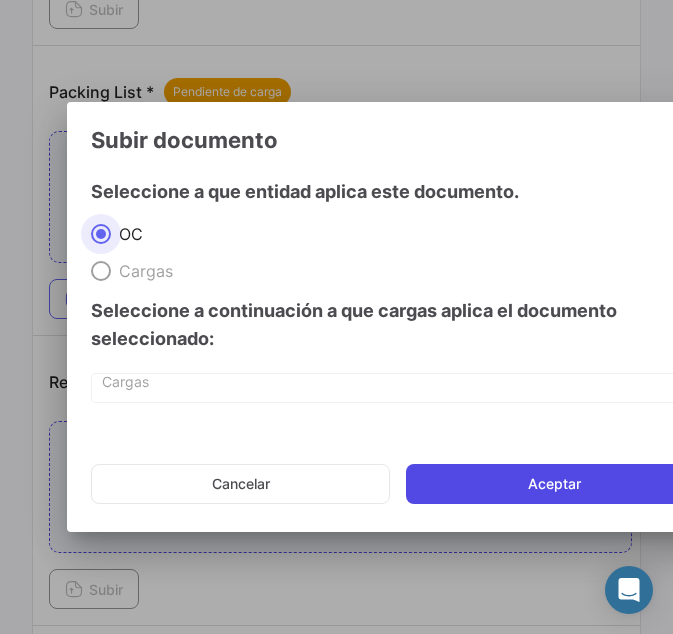 click on "Aceptar" 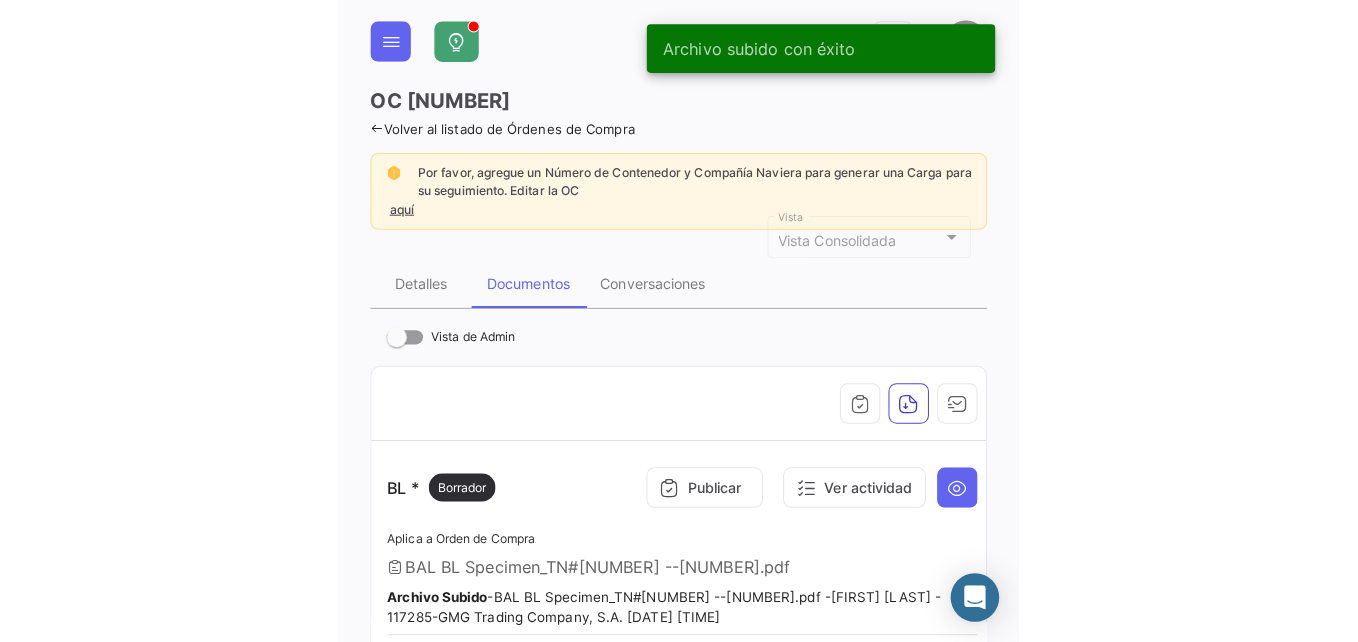 scroll, scrollTop: 0, scrollLeft: 0, axis: both 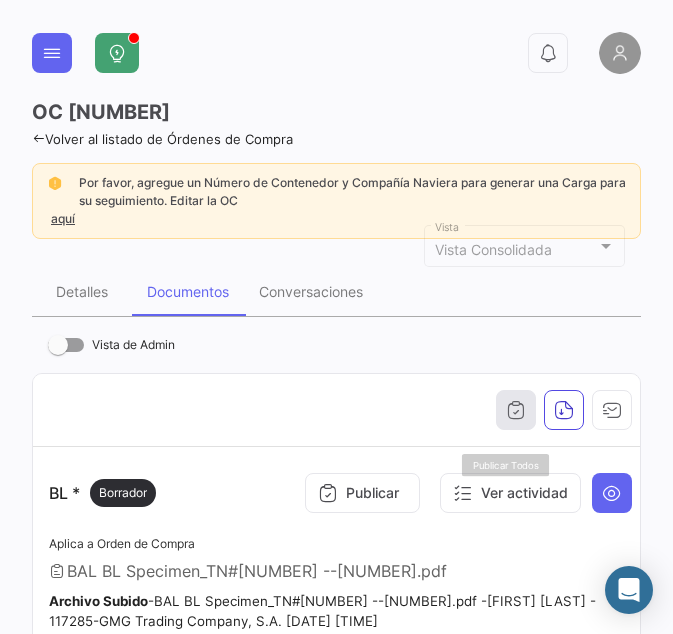 click at bounding box center (516, 410) 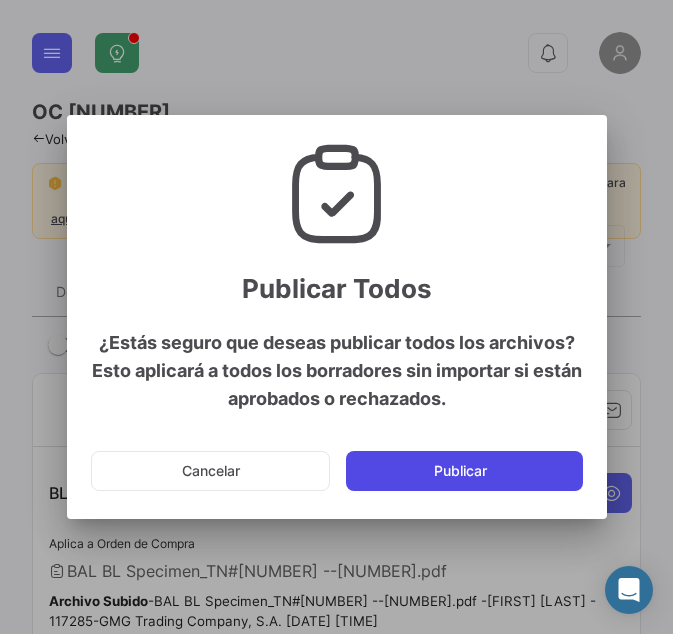 click on "Publicar" 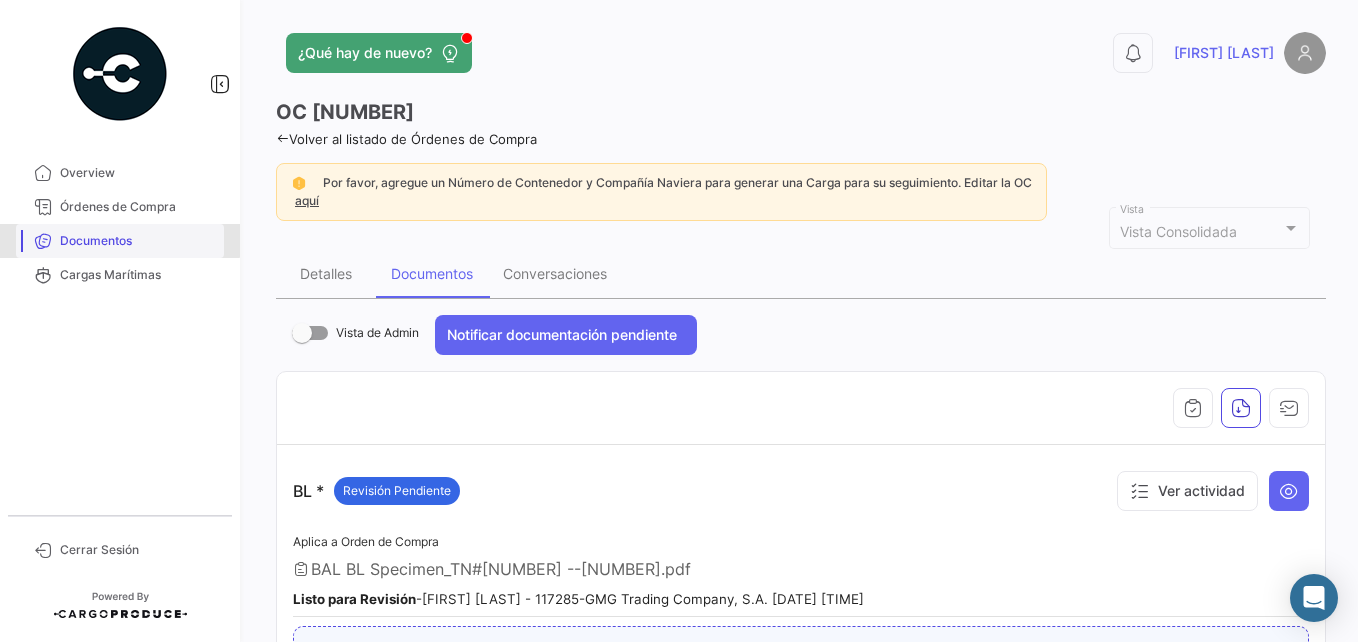 click on "Documentos" at bounding box center (138, 241) 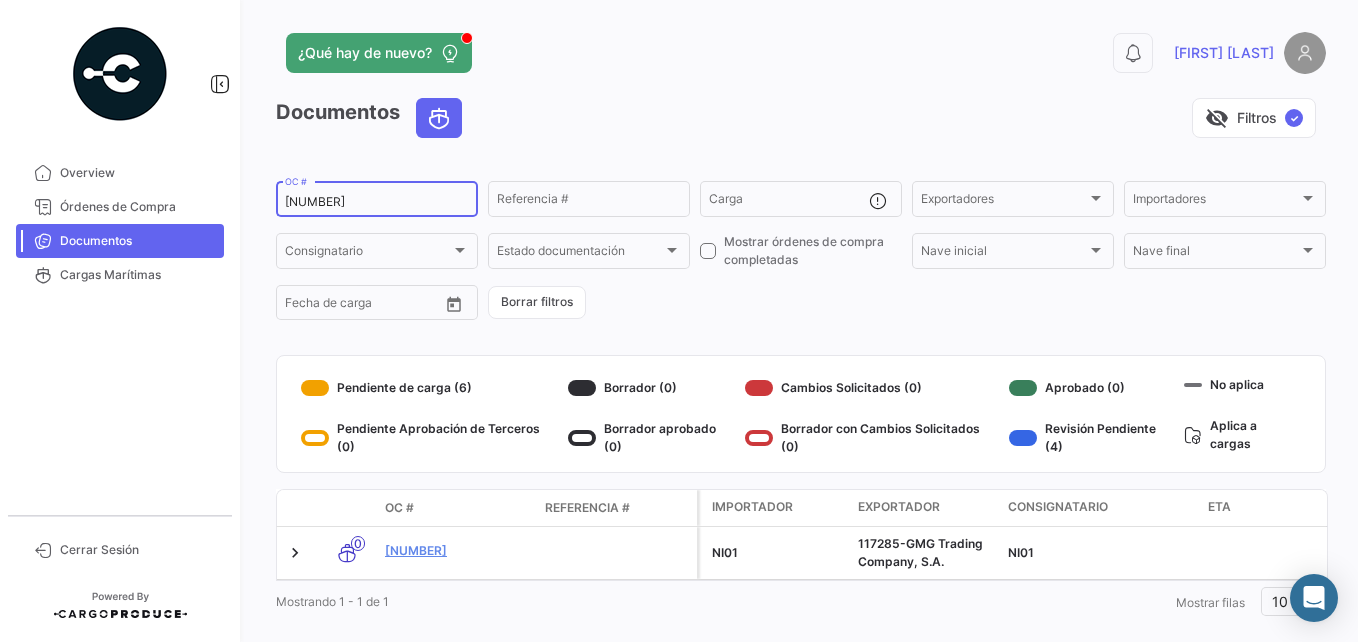 click on "[NUMBER]" at bounding box center (377, 202) 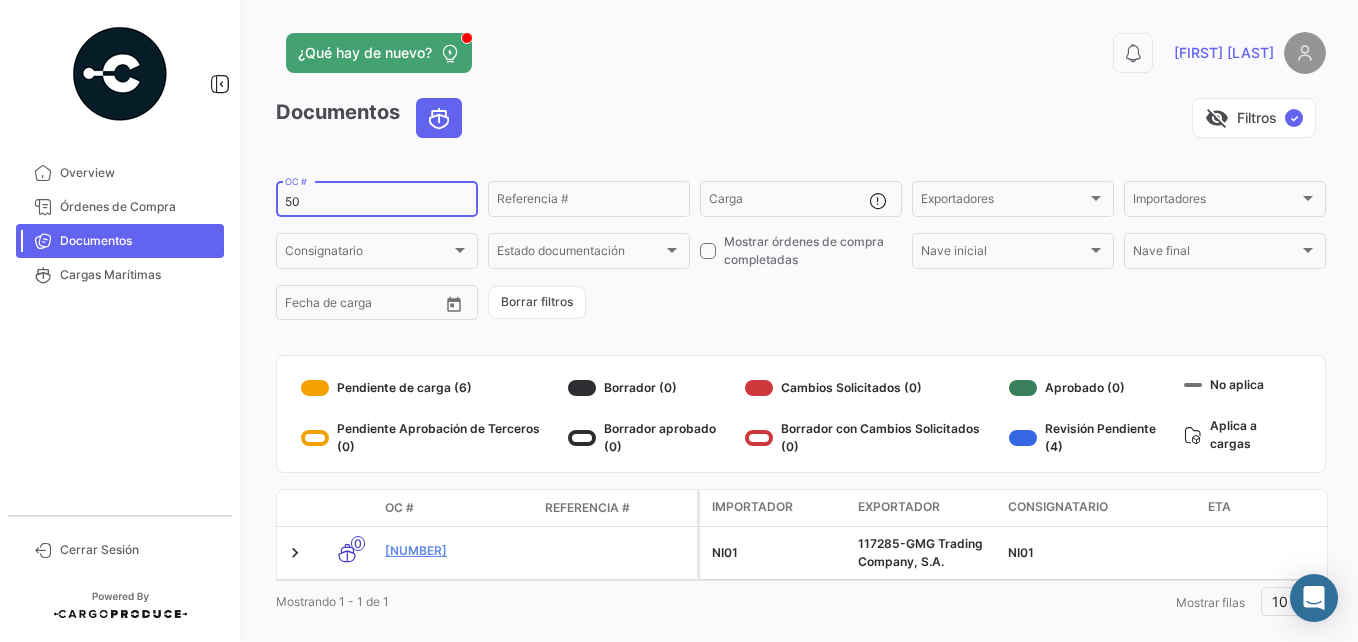 type on "5" 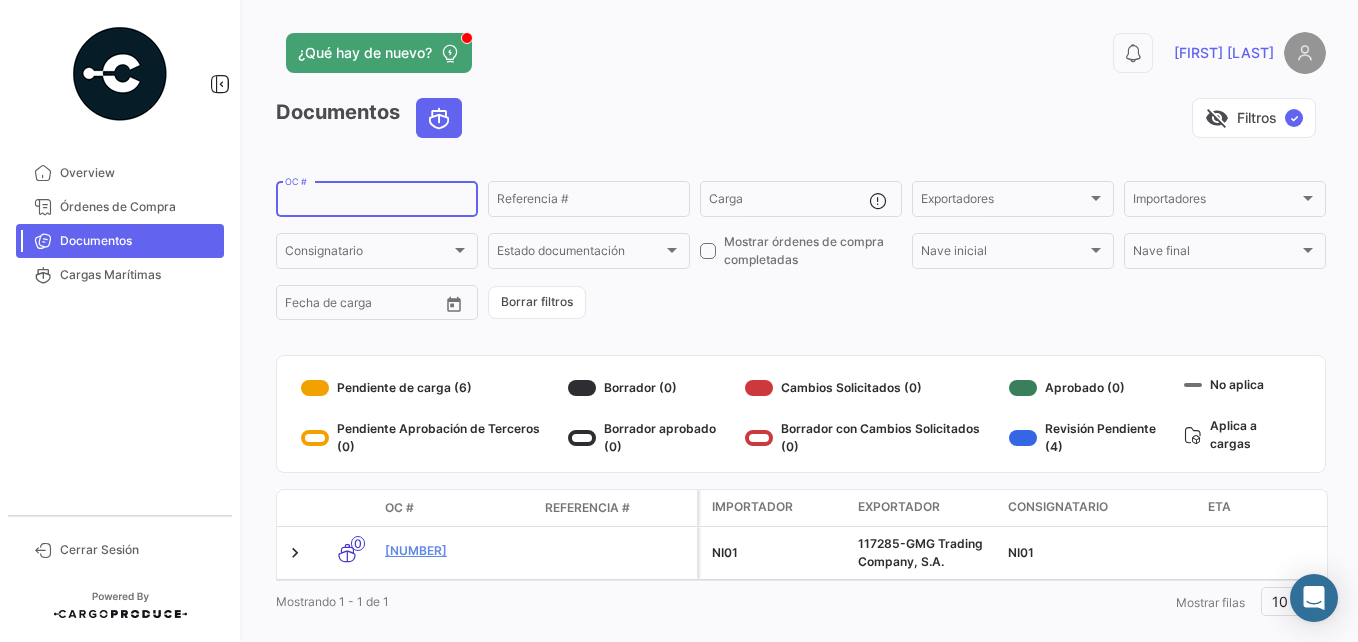 paste on "[NUMBER]" 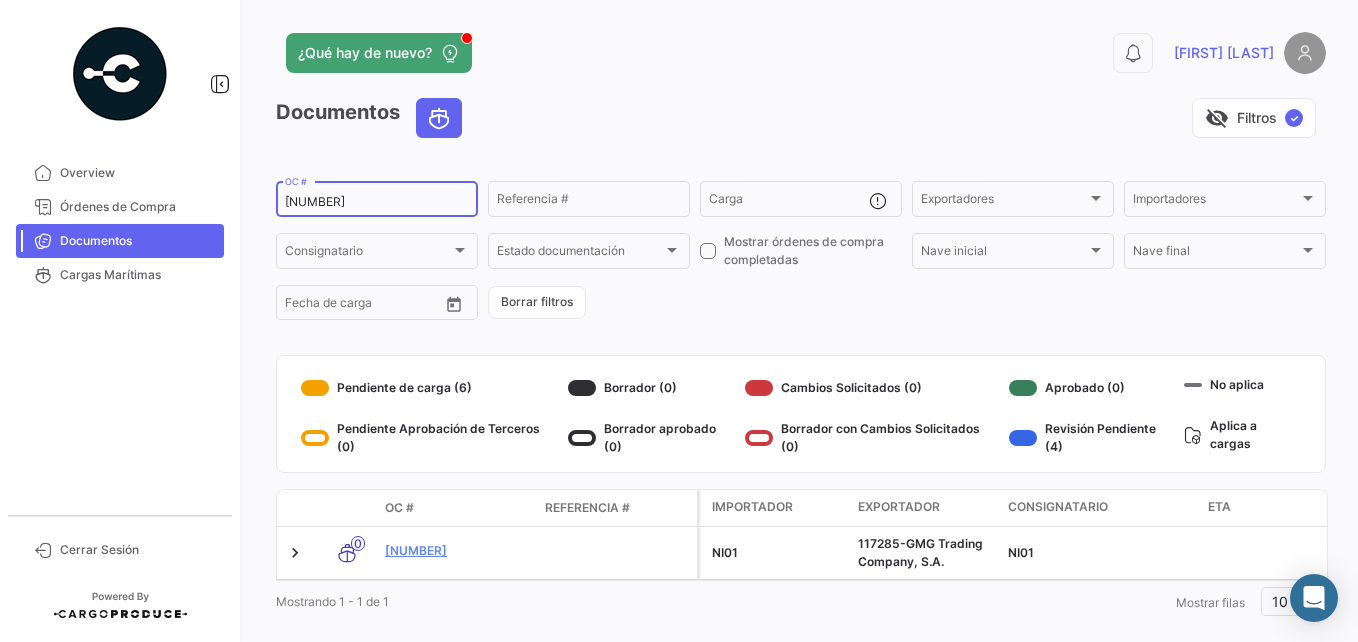 type on "[NUMBER]" 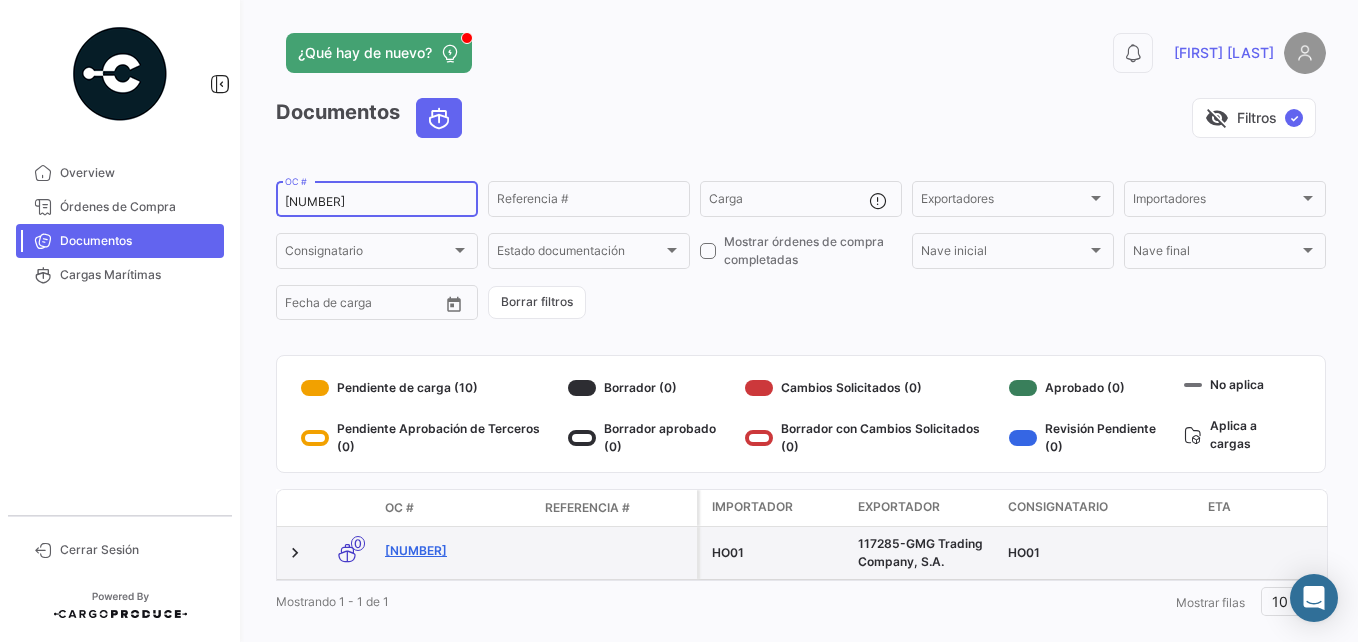 click on "[NUMBER]" 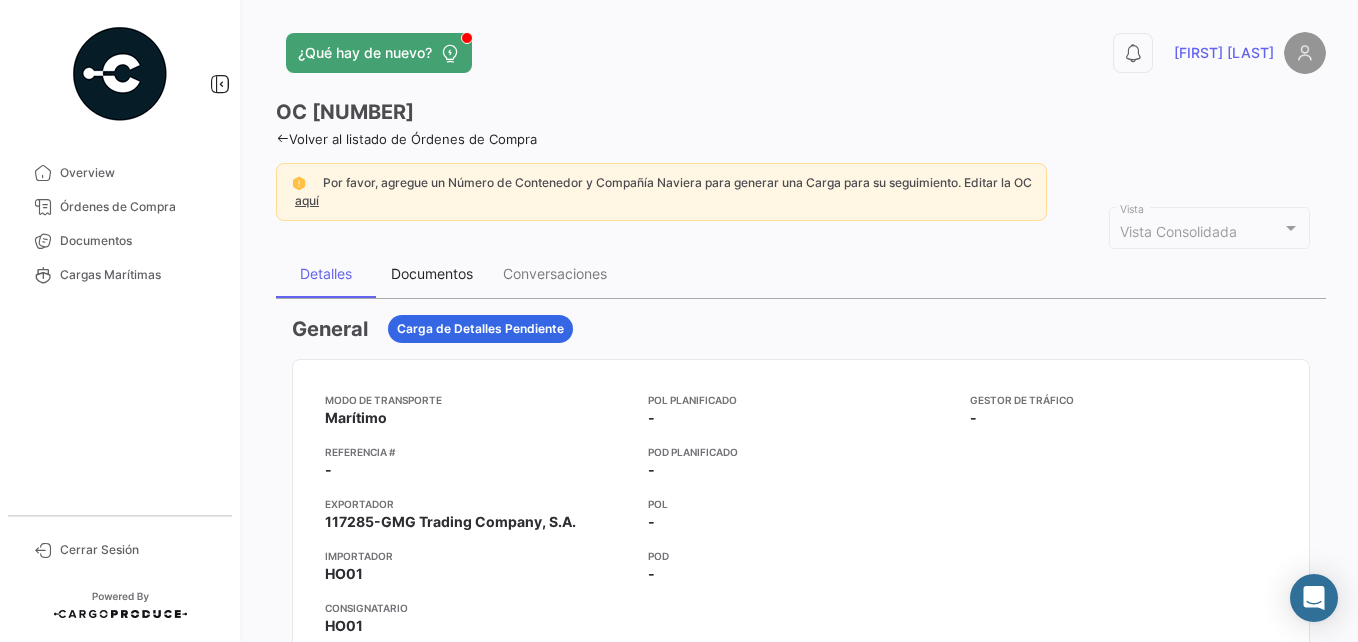 click on "Documentos" at bounding box center [432, 273] 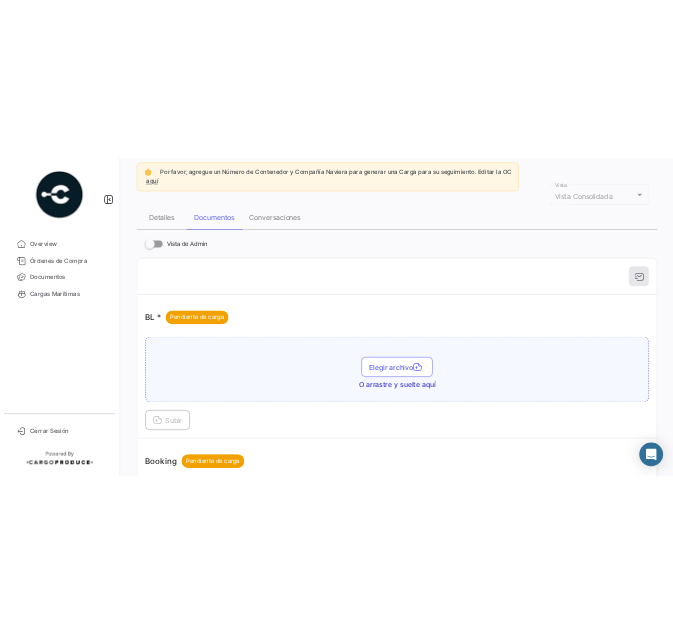scroll, scrollTop: 200, scrollLeft: 0, axis: vertical 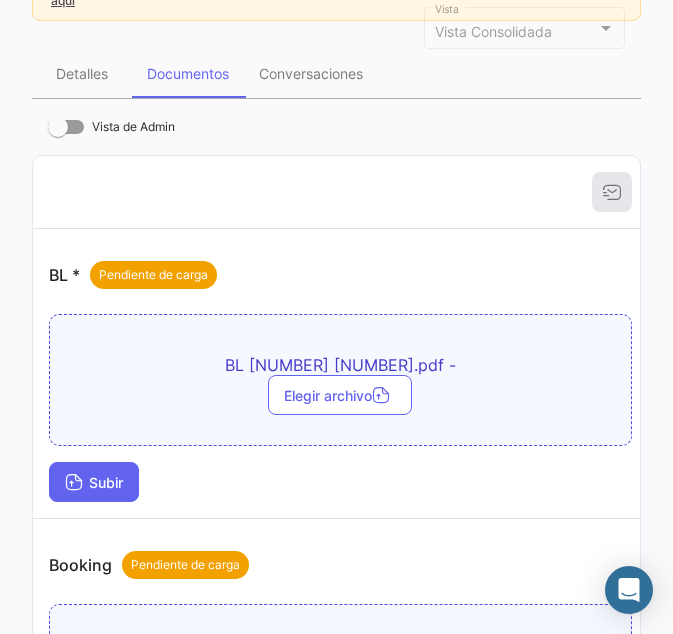 click on "Subir" at bounding box center [94, 482] 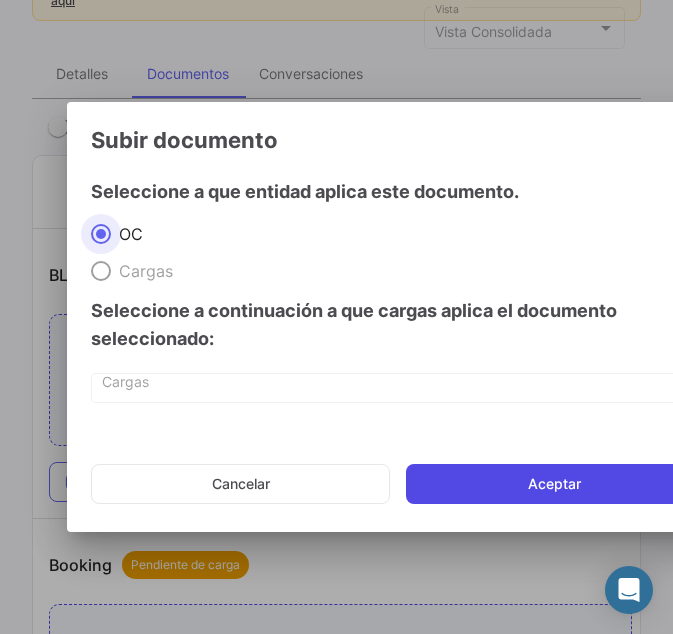 click on "Aceptar" 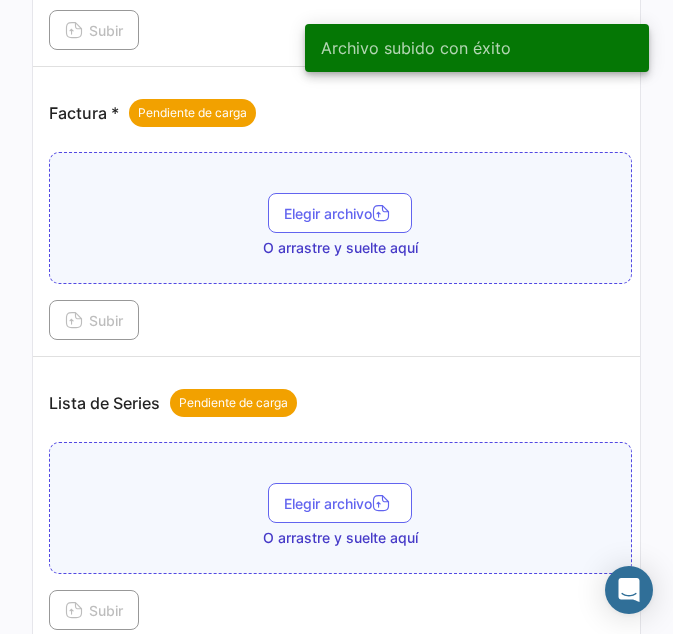 scroll, scrollTop: 1418, scrollLeft: 0, axis: vertical 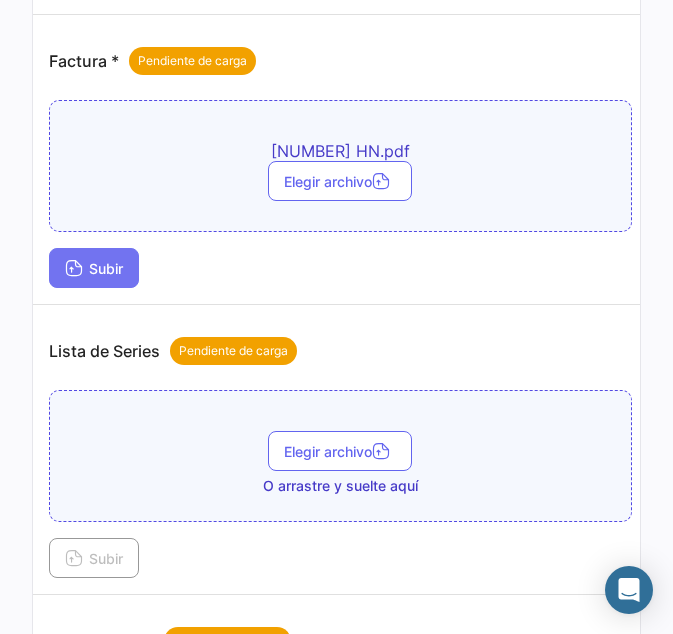 click on "Subir" at bounding box center (94, 268) 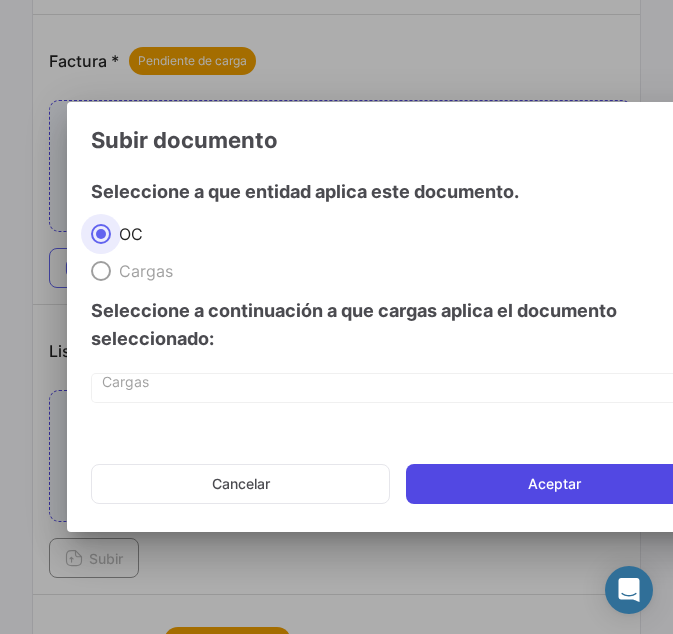 click on "Aceptar" 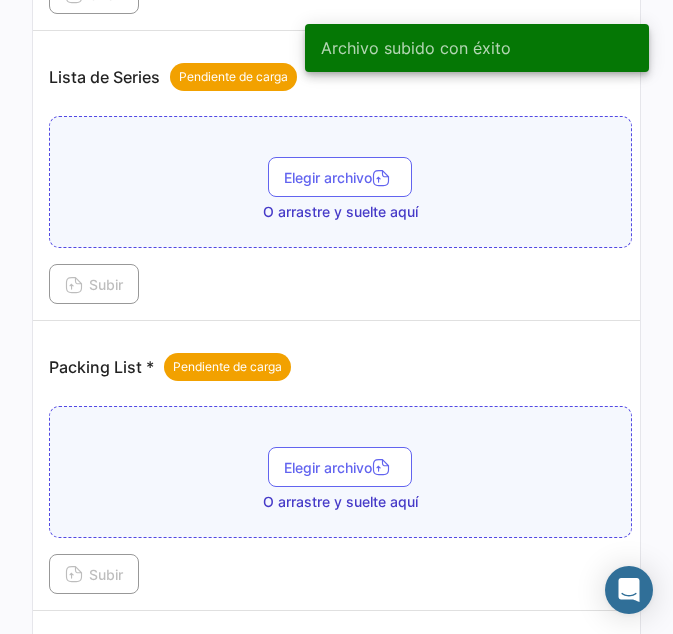 scroll, scrollTop: 1818, scrollLeft: 0, axis: vertical 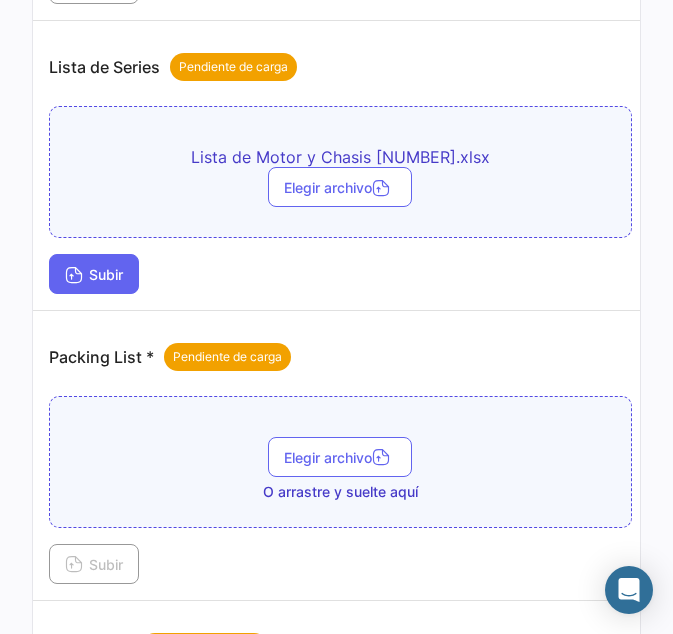 click on "Subir" at bounding box center [94, 274] 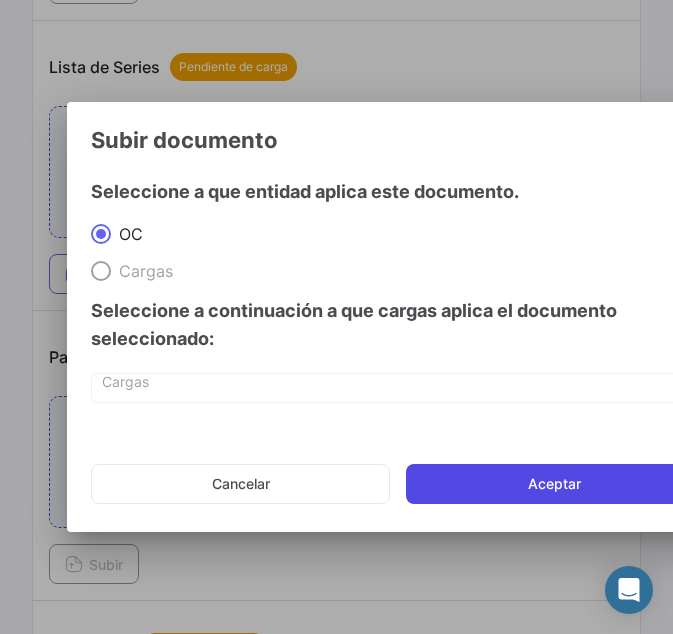 click on "Aceptar" 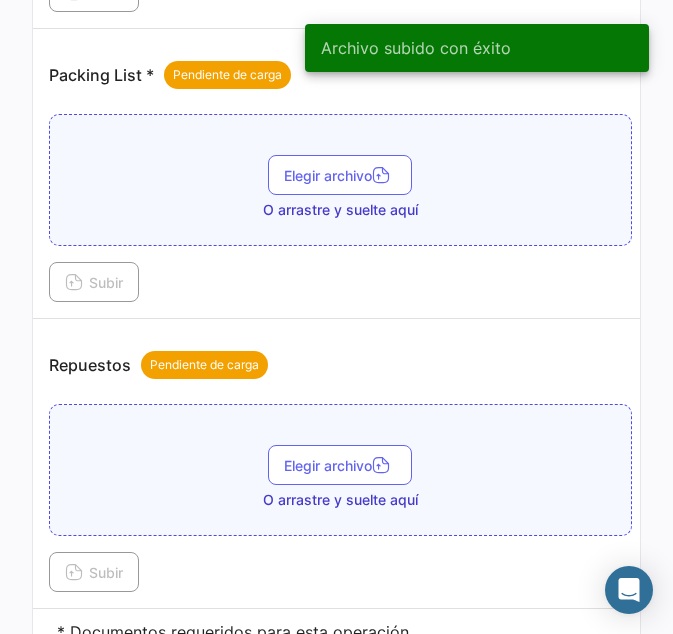 scroll, scrollTop: 2218, scrollLeft: 0, axis: vertical 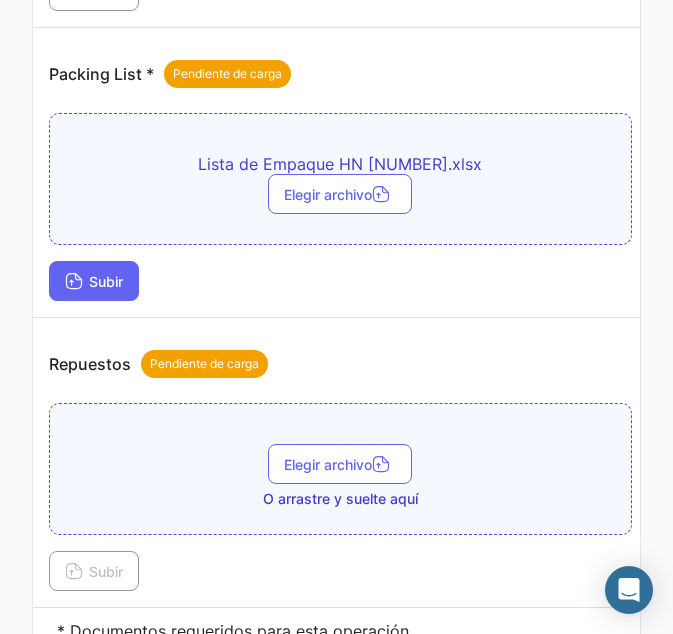 click at bounding box center (74, 283) 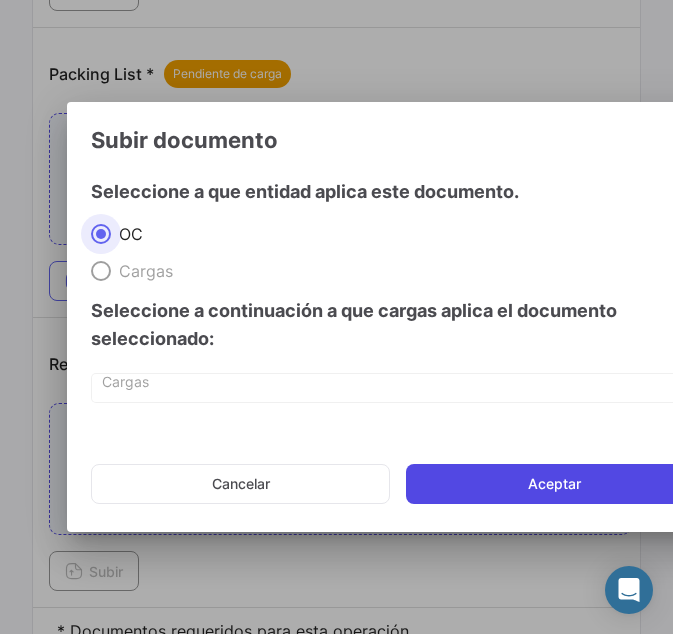 click on "Aceptar" 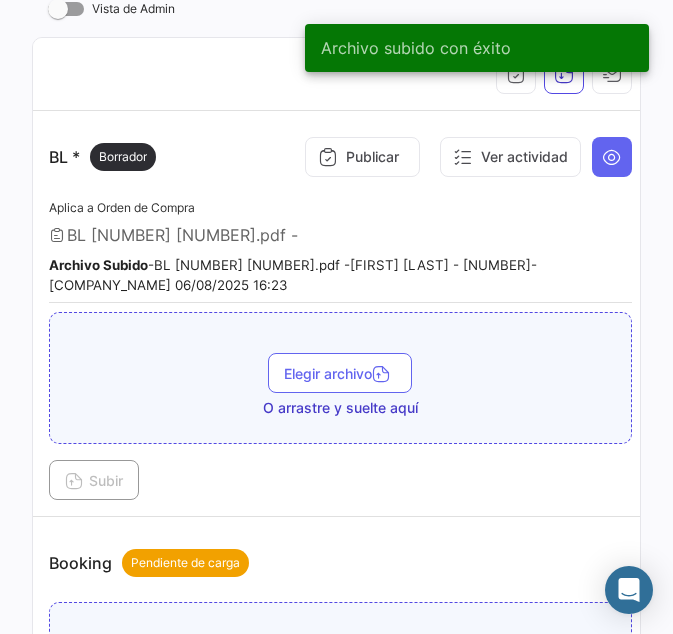 scroll, scrollTop: 0, scrollLeft: 0, axis: both 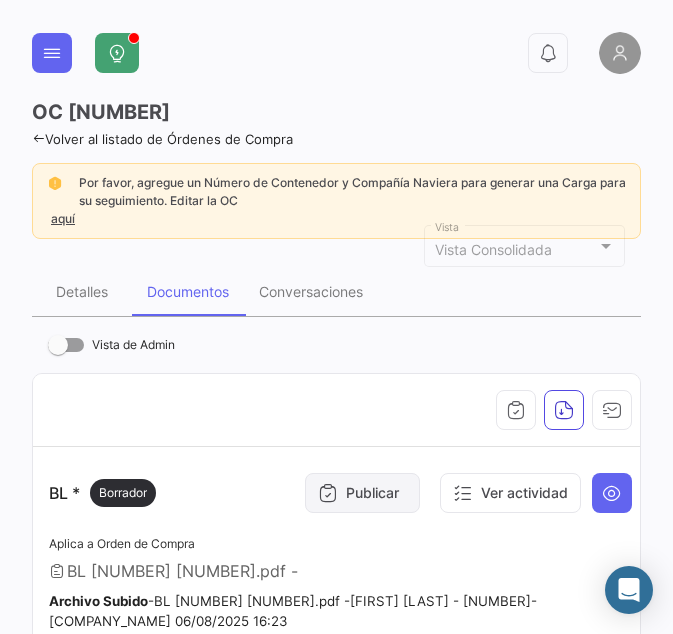 click on "Publicar" at bounding box center [362, 493] 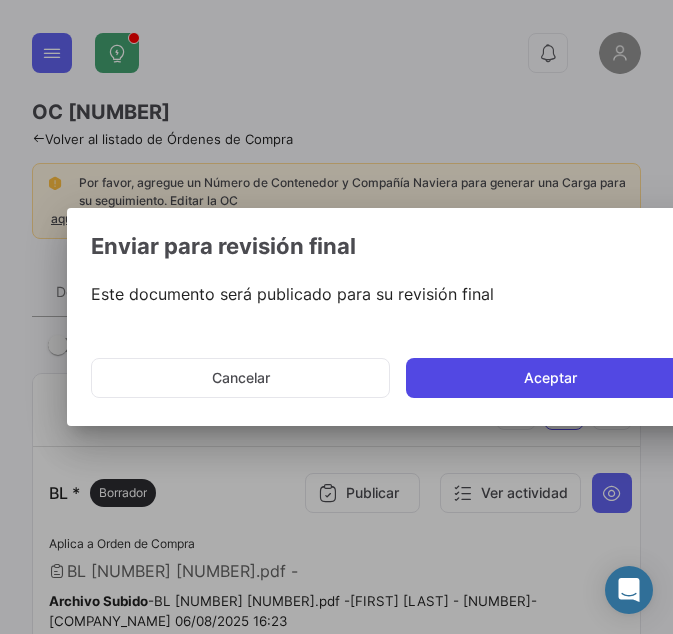 click on "Aceptar" 